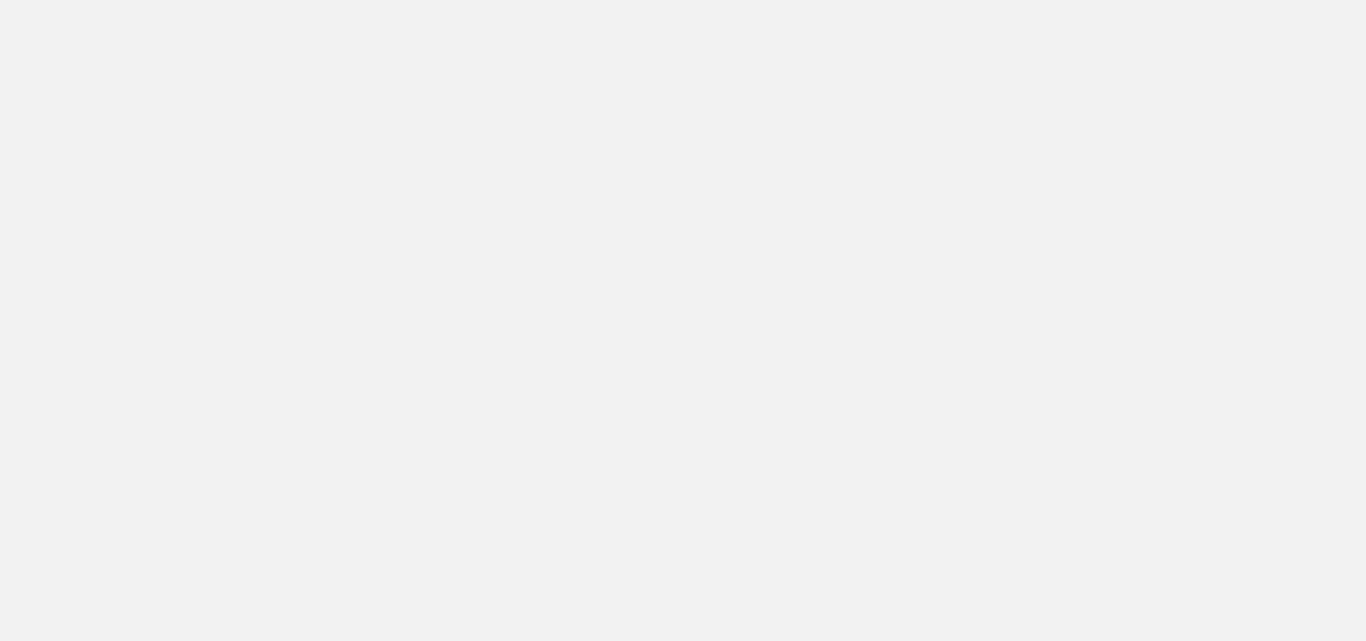 scroll, scrollTop: 0, scrollLeft: 0, axis: both 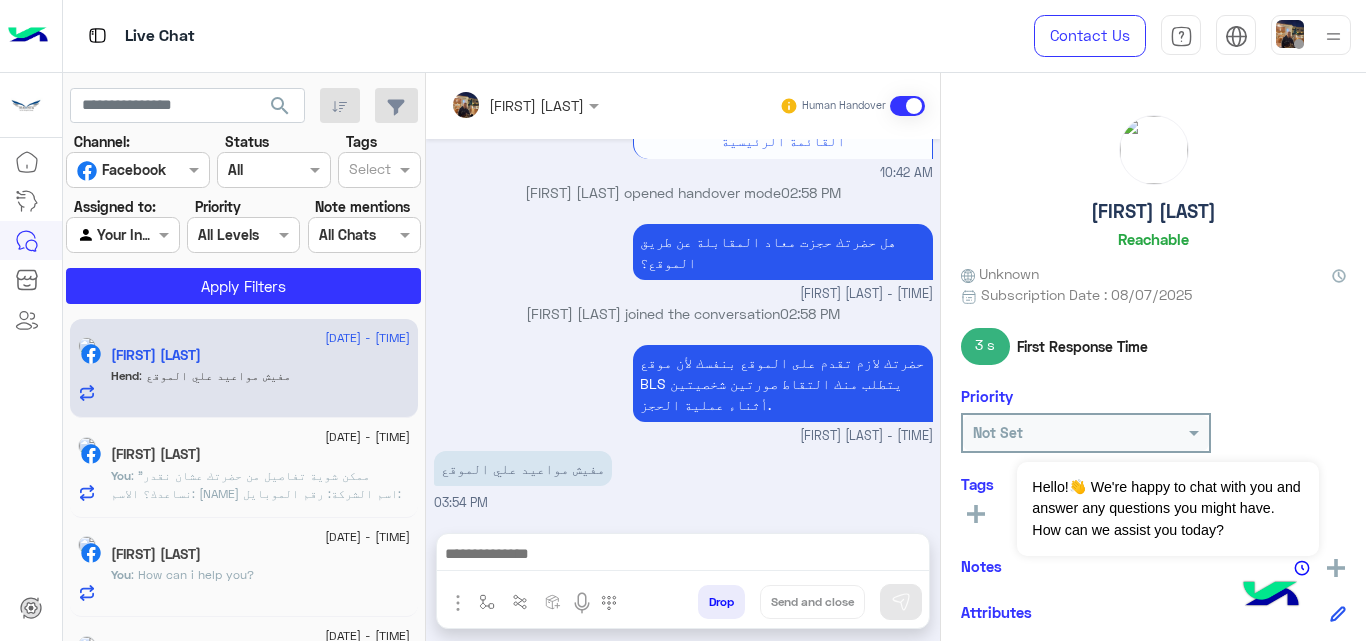 click at bounding box center [122, 234] 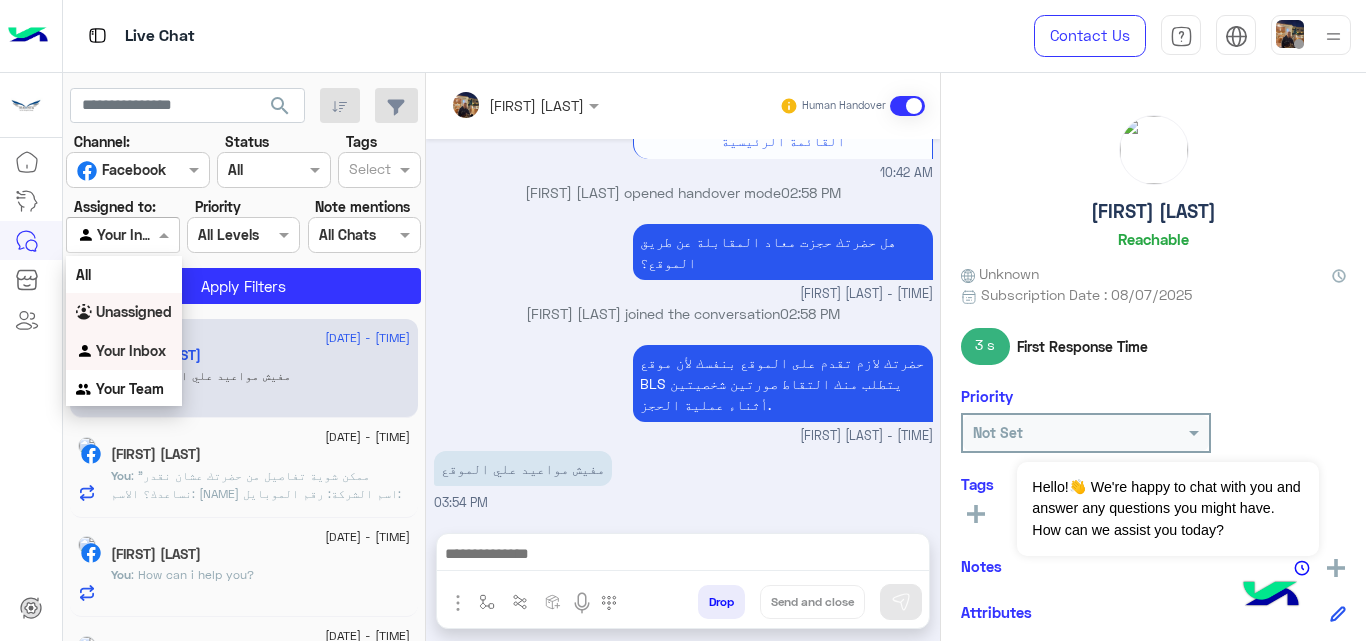 click on "Unassigned" at bounding box center (134, 311) 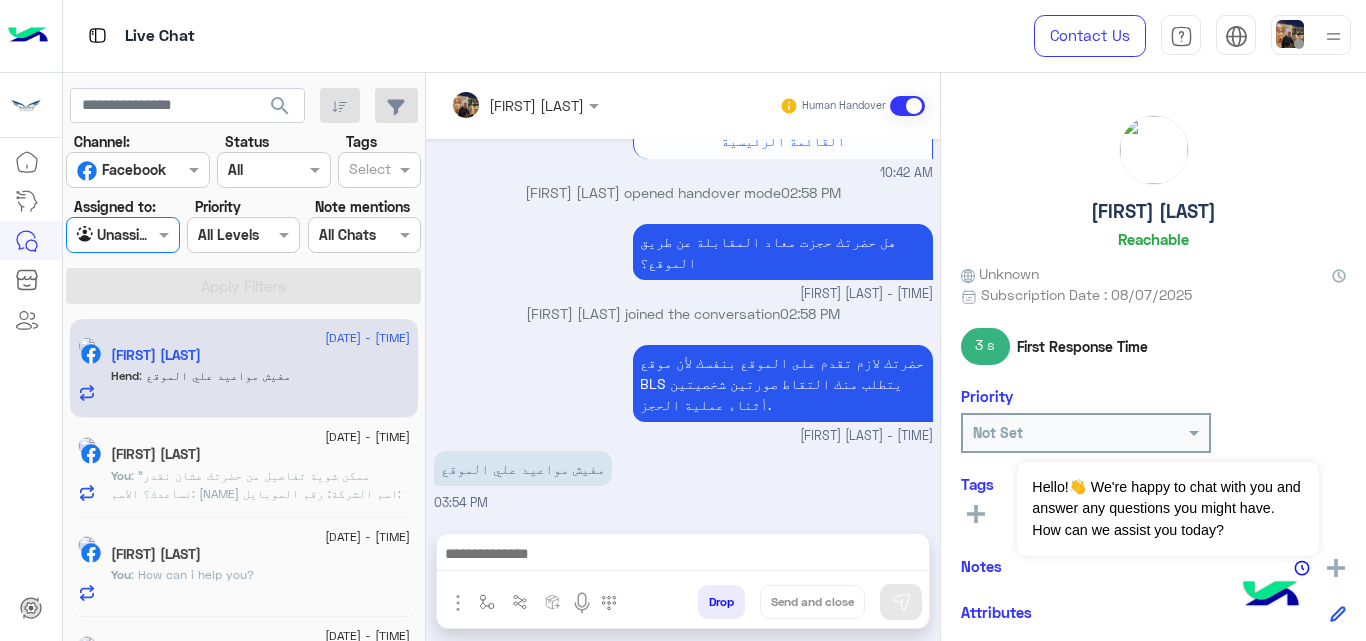 click at bounding box center (138, 169) 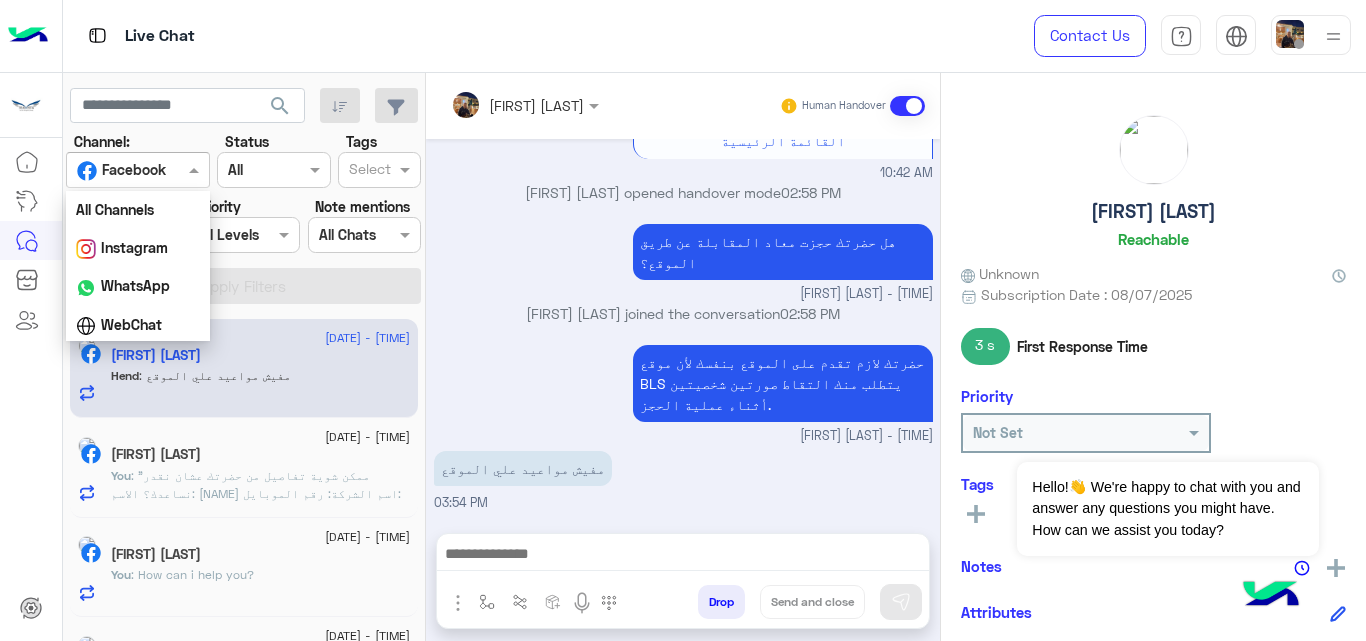 scroll, scrollTop: 41, scrollLeft: 0, axis: vertical 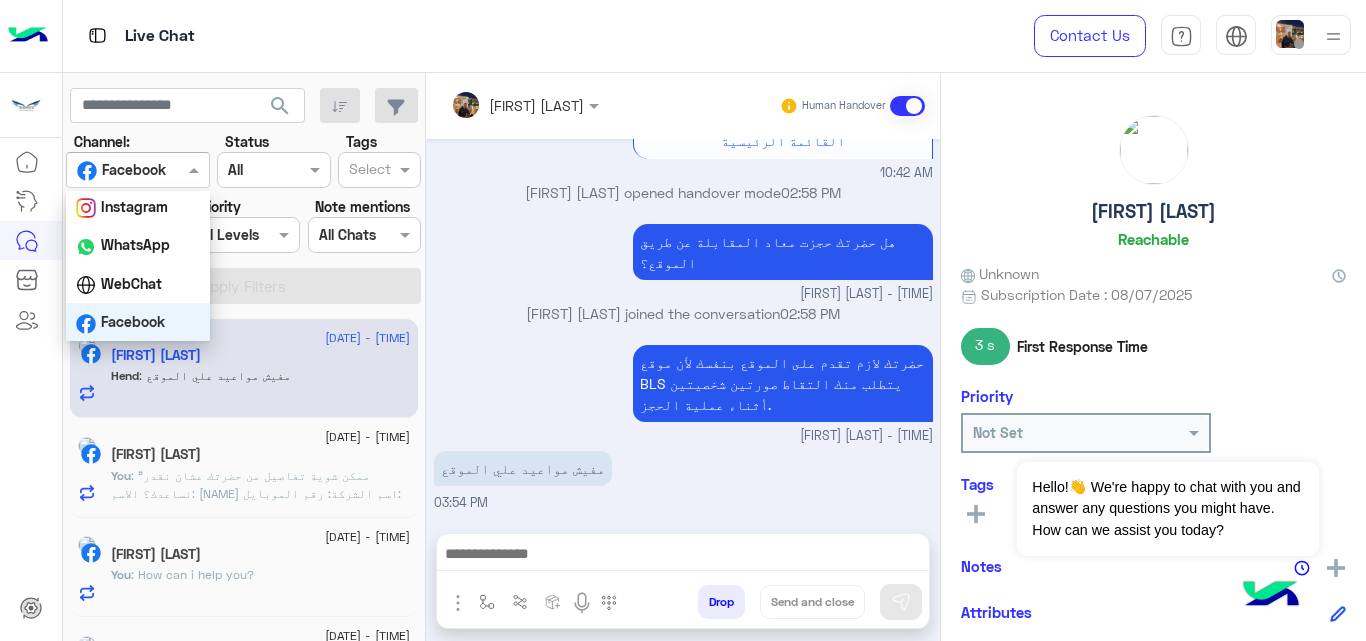 click on "Facebook" at bounding box center (138, 322) 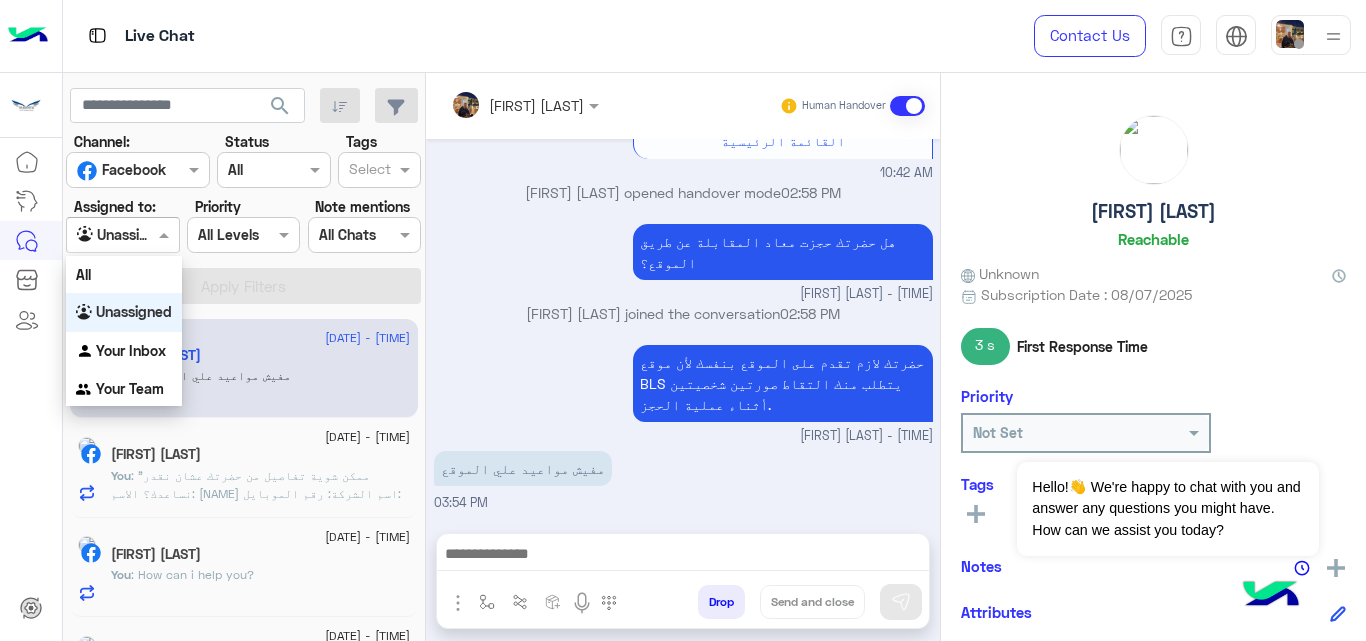 click at bounding box center (122, 234) 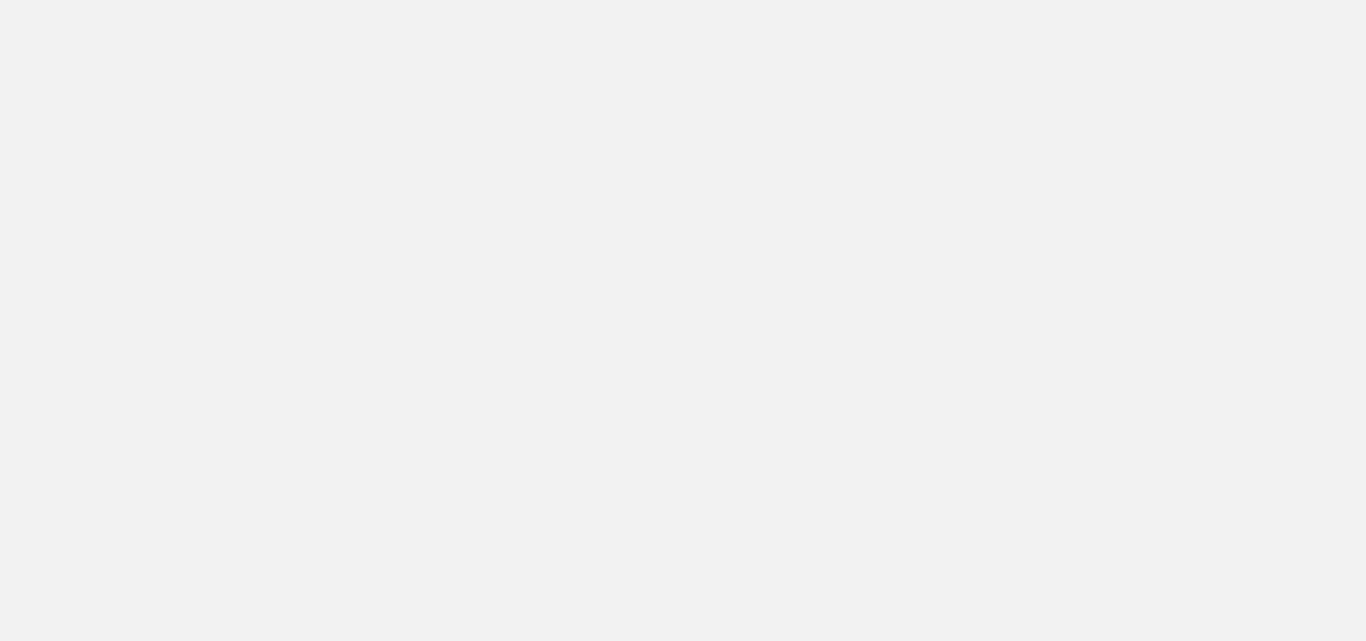 scroll, scrollTop: 0, scrollLeft: 0, axis: both 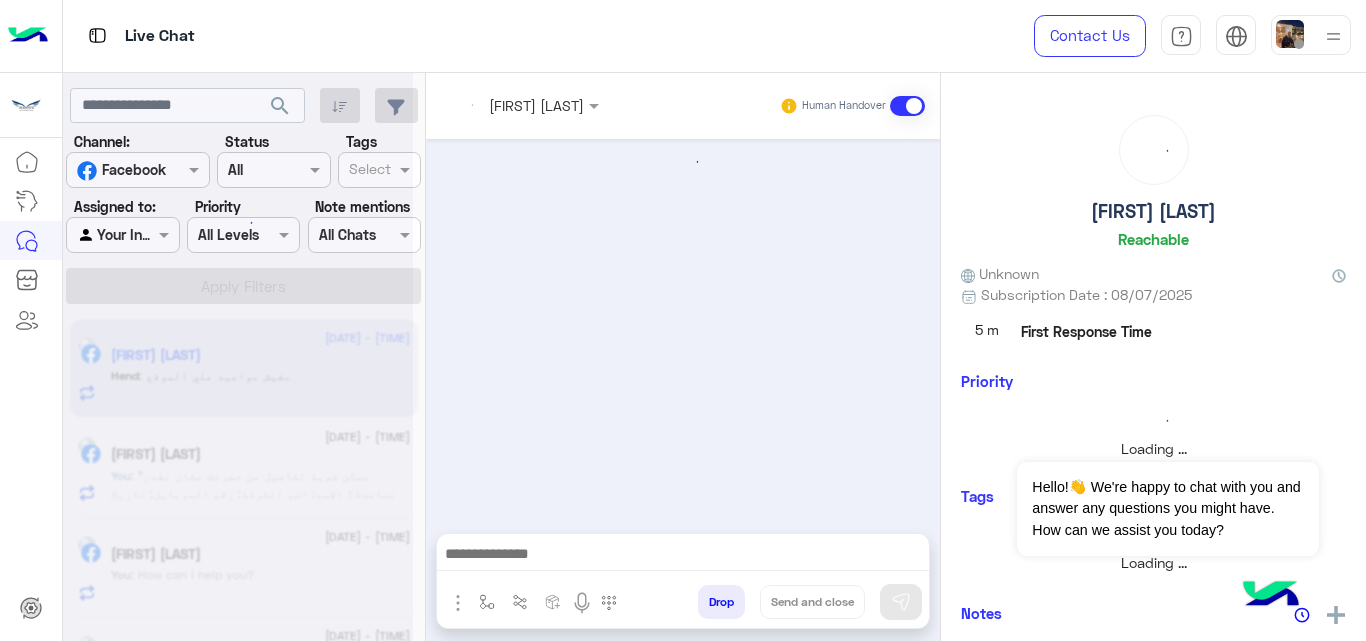 click 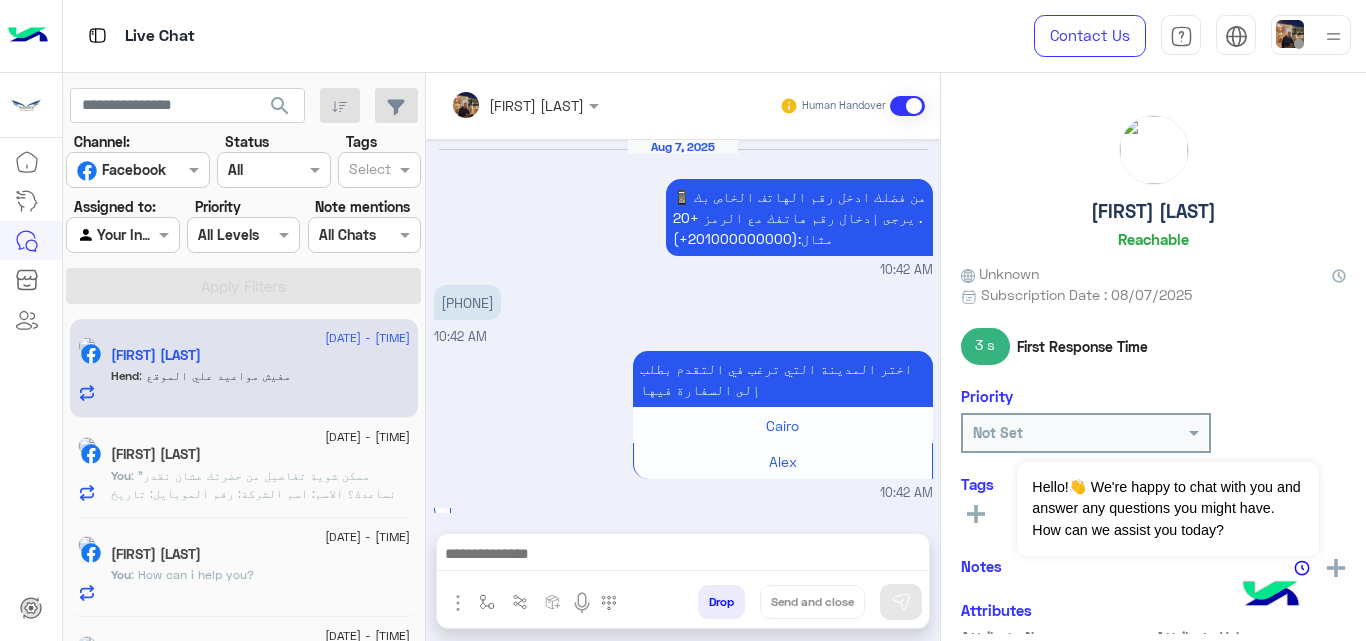 scroll, scrollTop: 675, scrollLeft: 0, axis: vertical 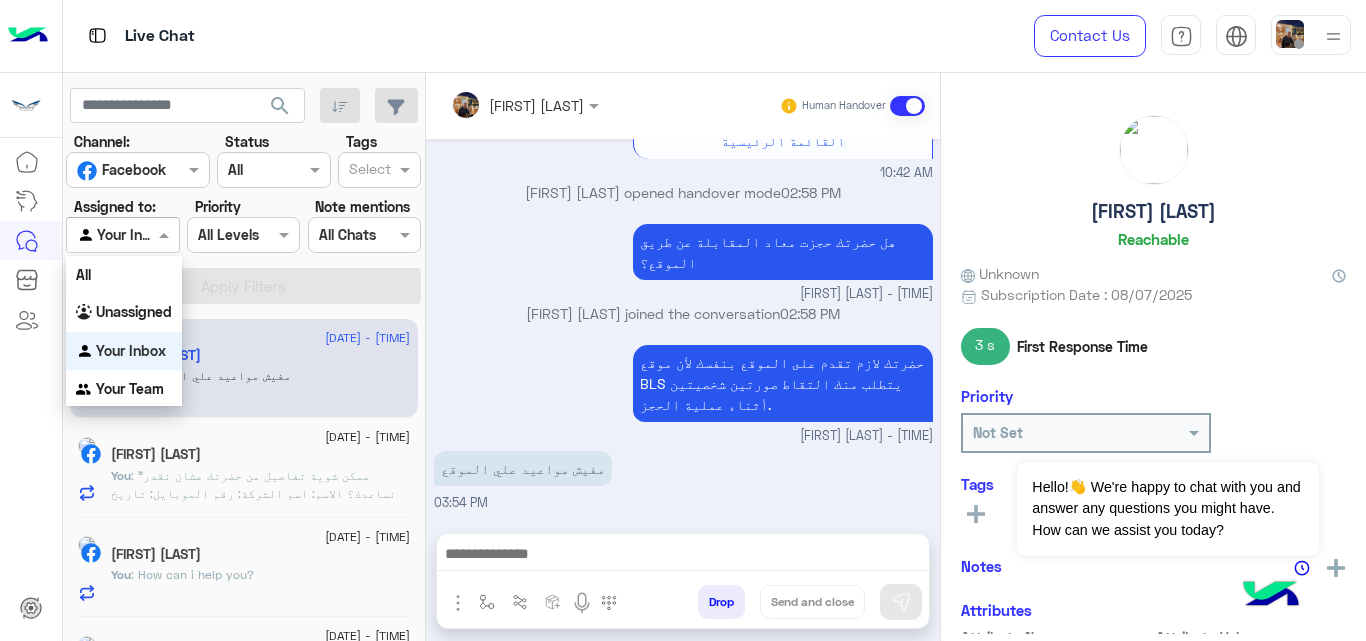 click at bounding box center (122, 234) 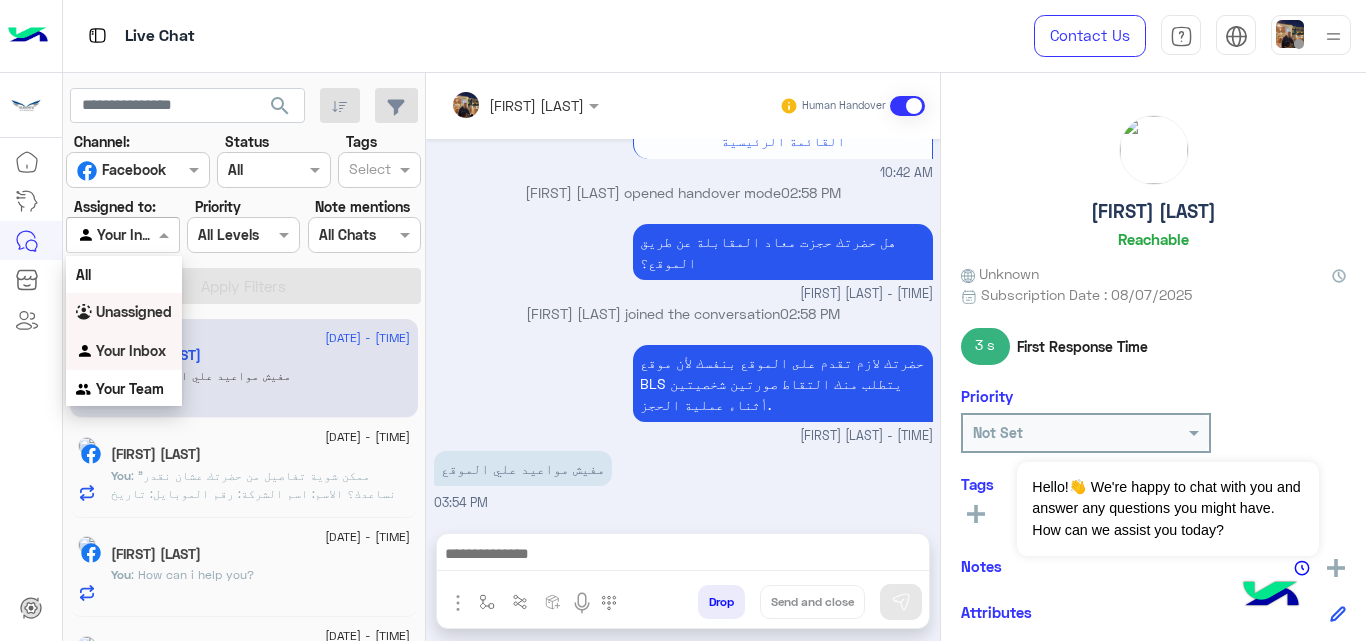 click on "Unassigned" at bounding box center [134, 311] 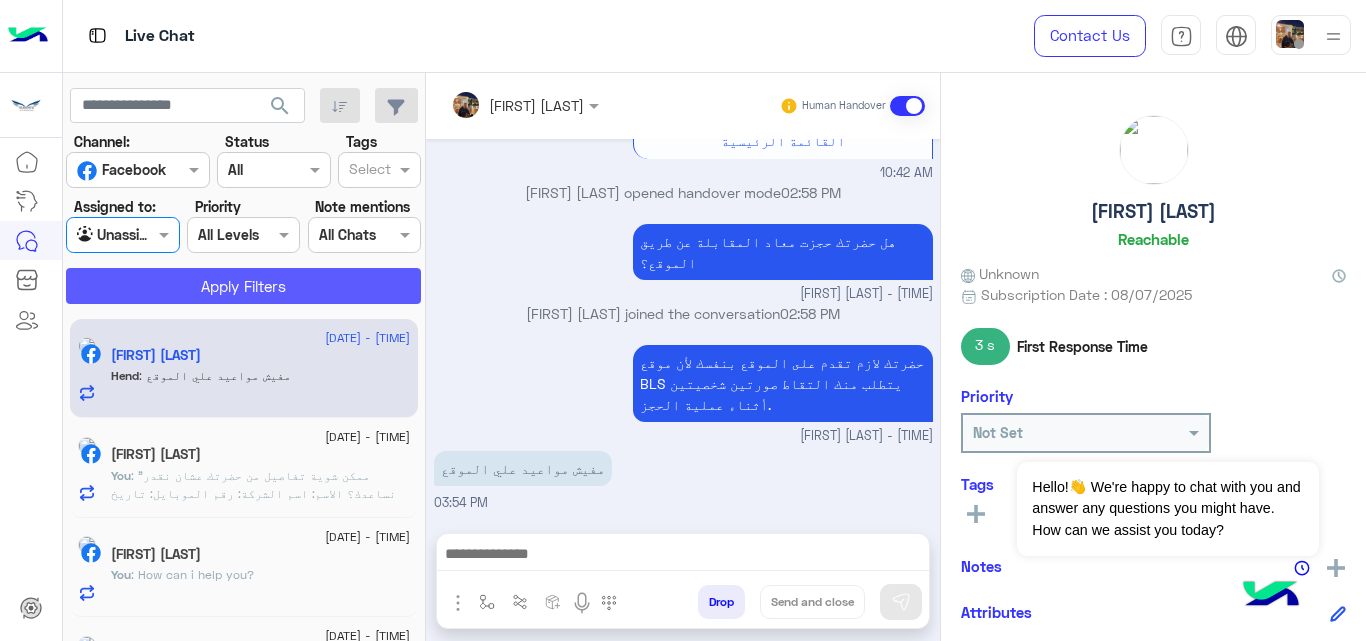 click on "Apply Filters" 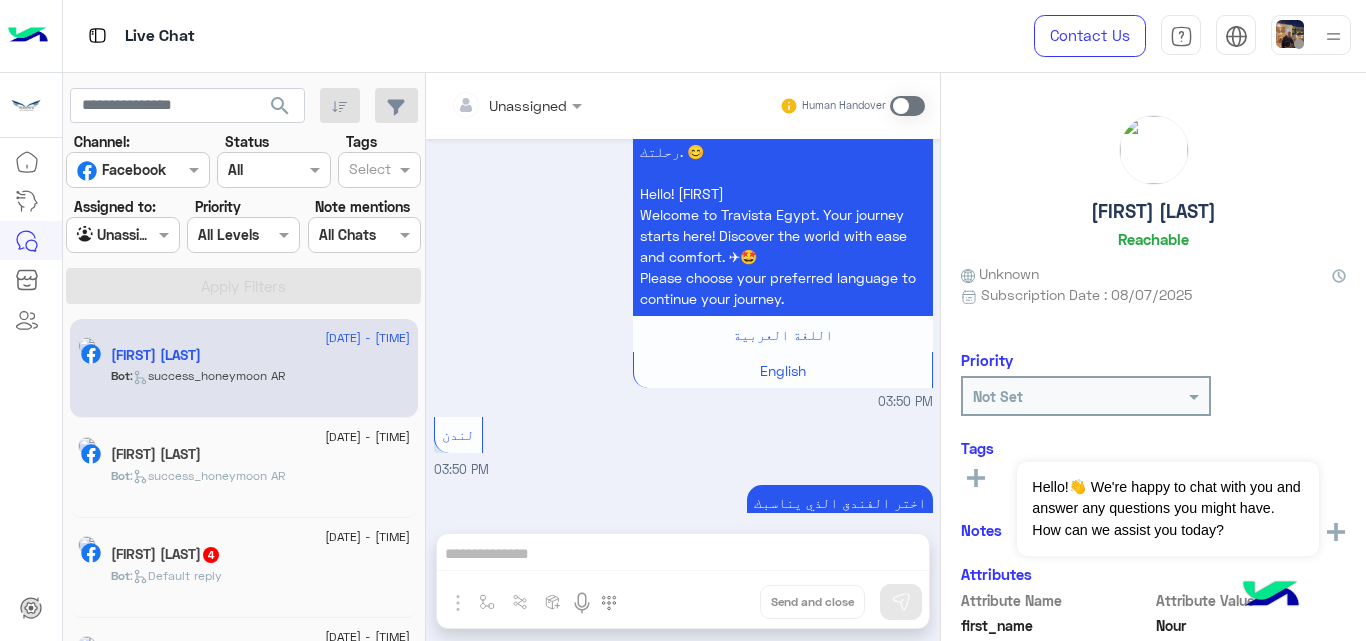 scroll, scrollTop: 1111, scrollLeft: 0, axis: vertical 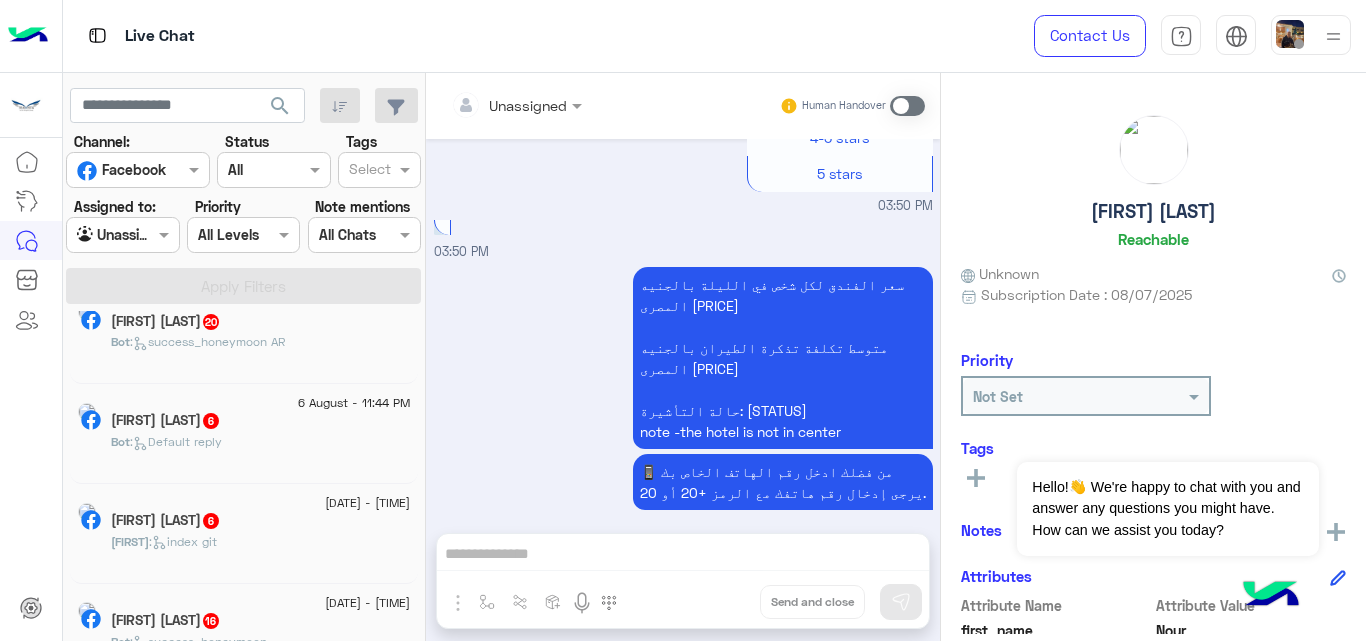 click on "[FIRST] [LAST] [NUMBER]" 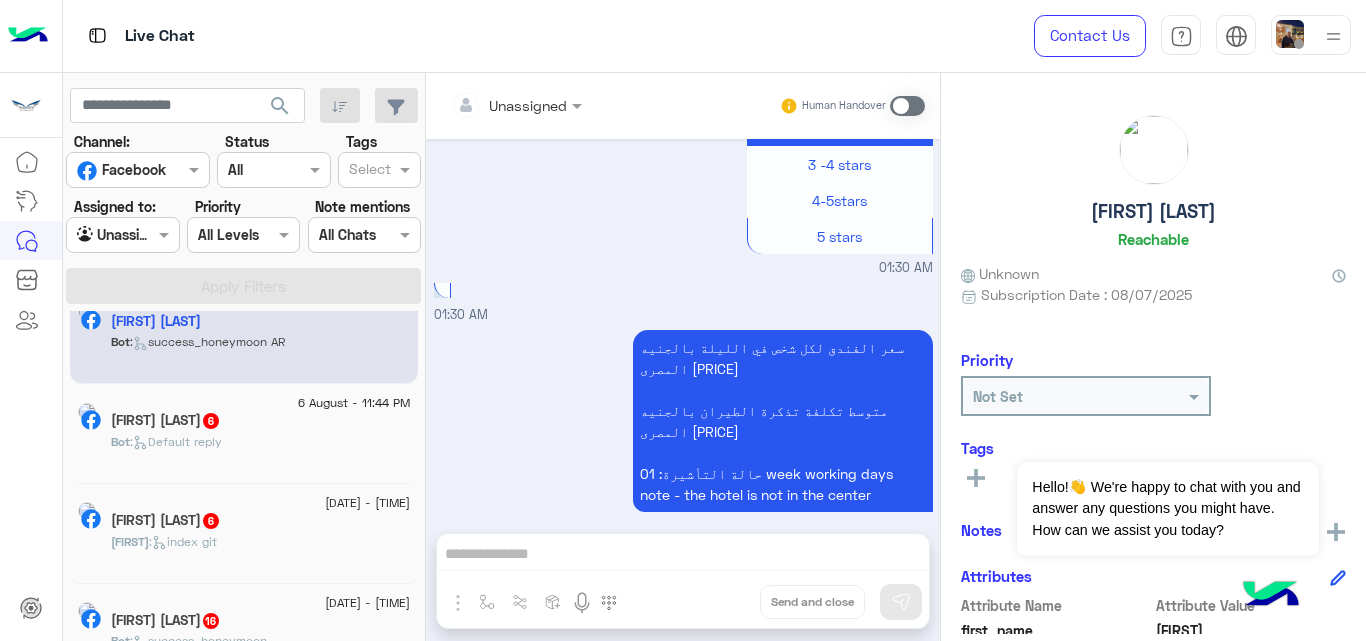 scroll, scrollTop: 4429, scrollLeft: 0, axis: vertical 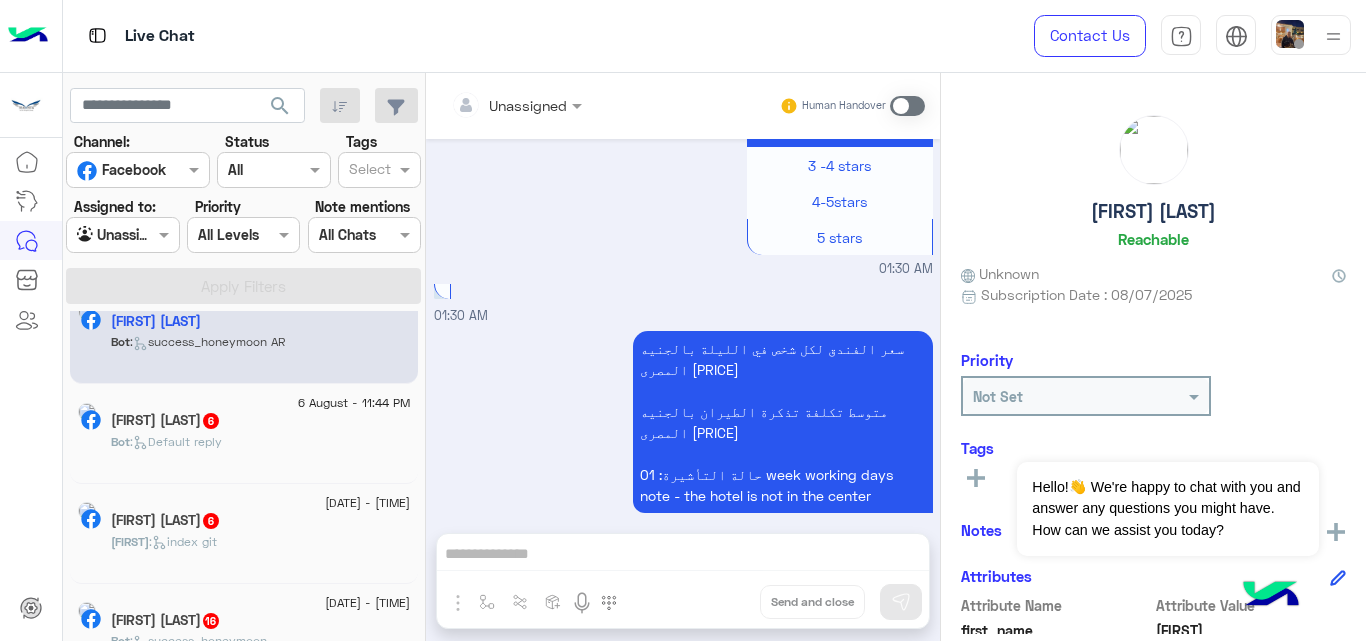 click at bounding box center (907, 106) 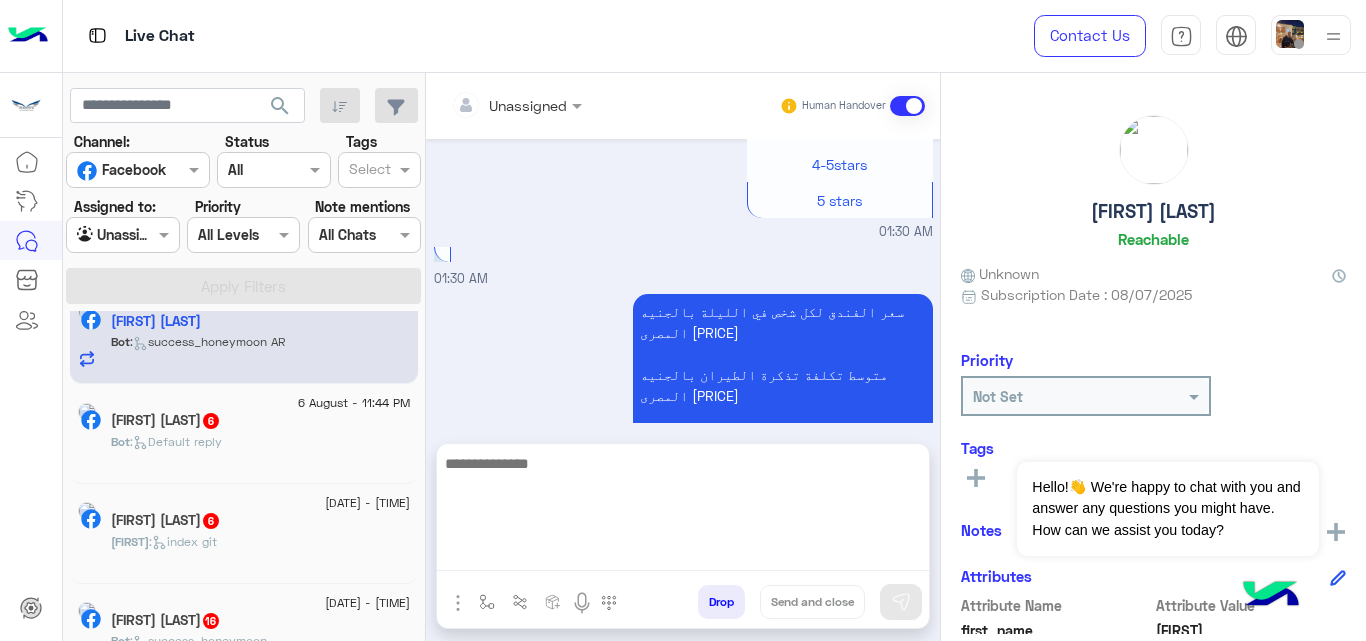 click at bounding box center [683, 511] 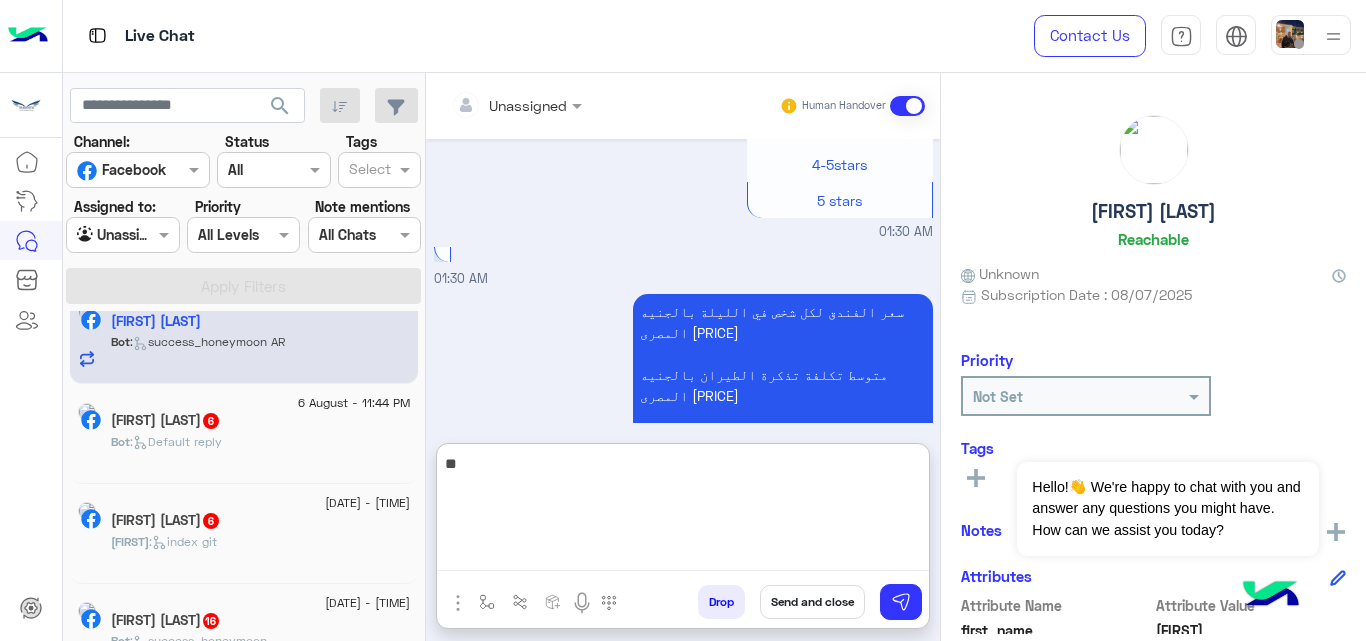 type on "*" 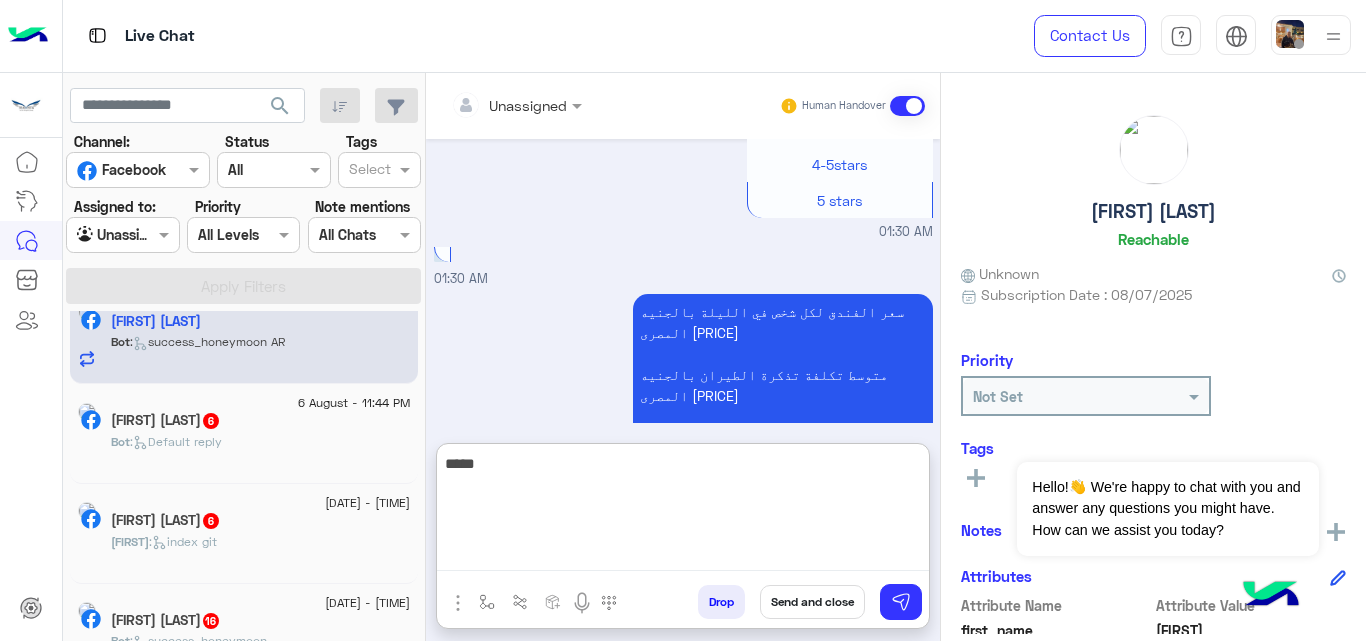 type on "*****" 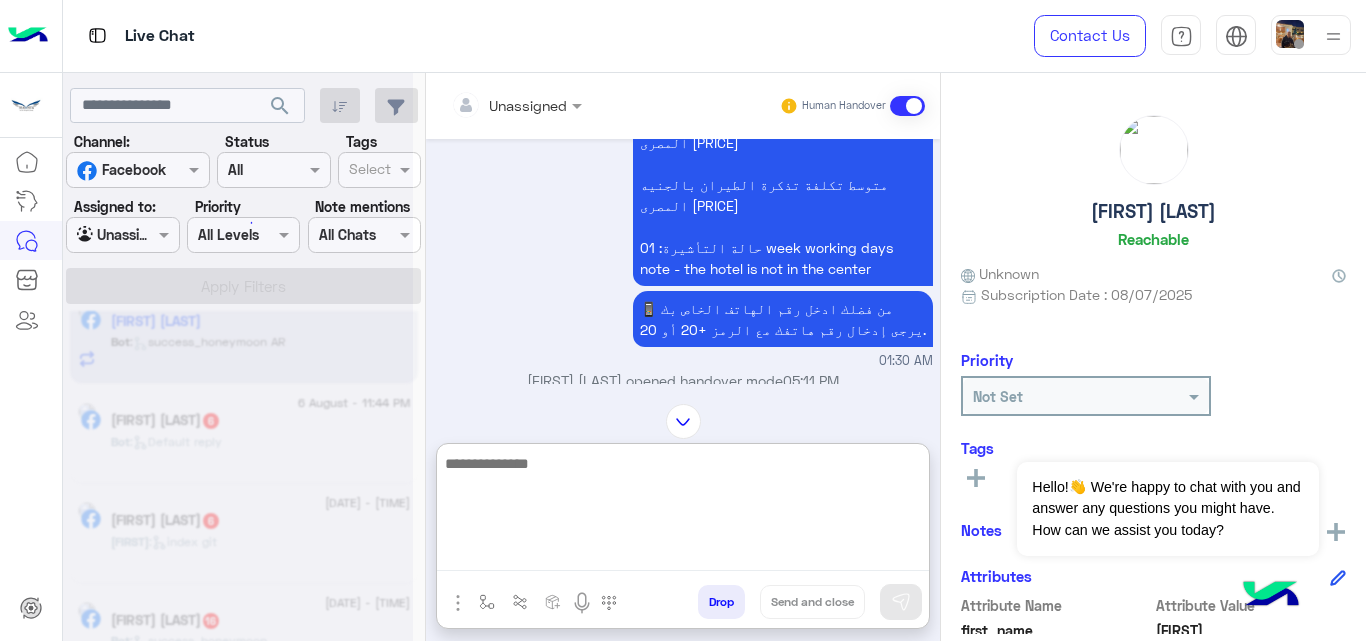scroll, scrollTop: 0, scrollLeft: 0, axis: both 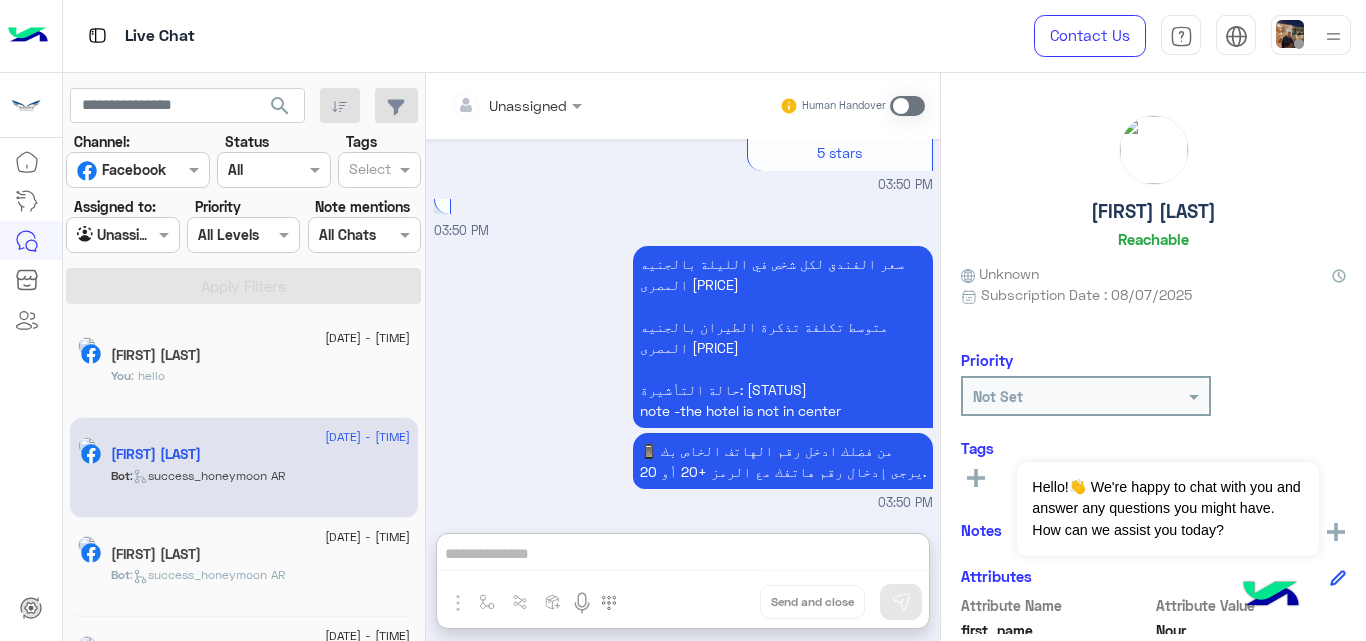 click at bounding box center (122, 234) 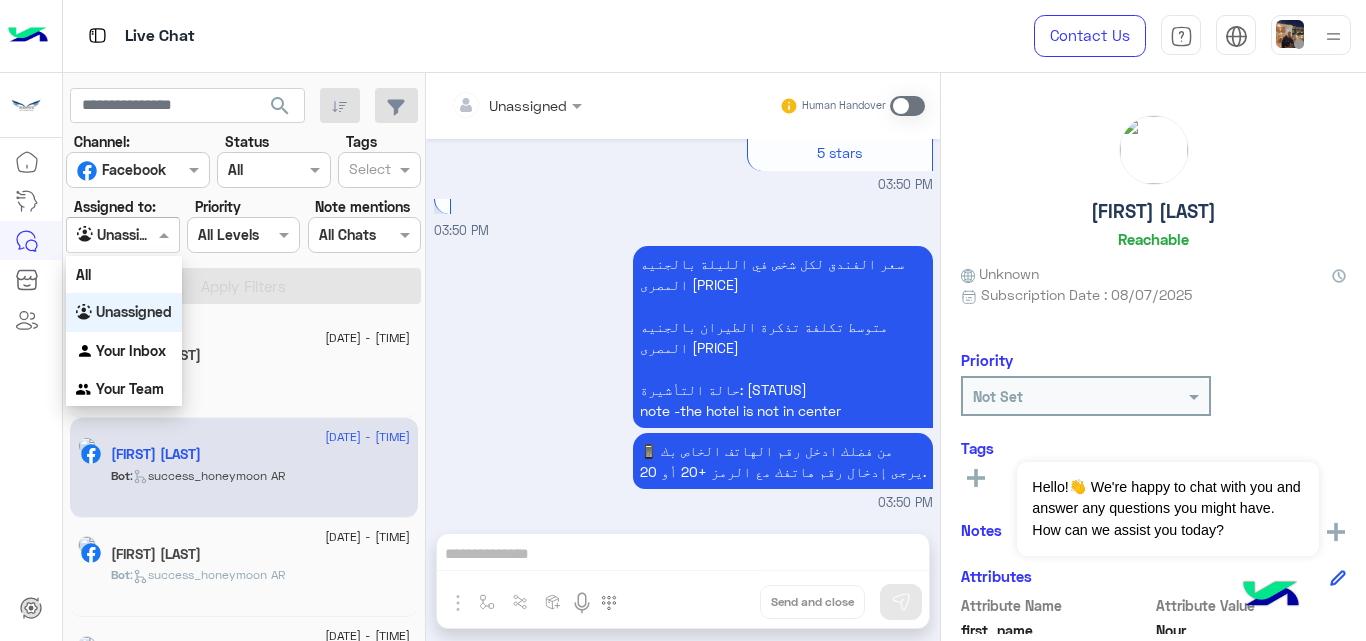 scroll, scrollTop: 1111, scrollLeft: 0, axis: vertical 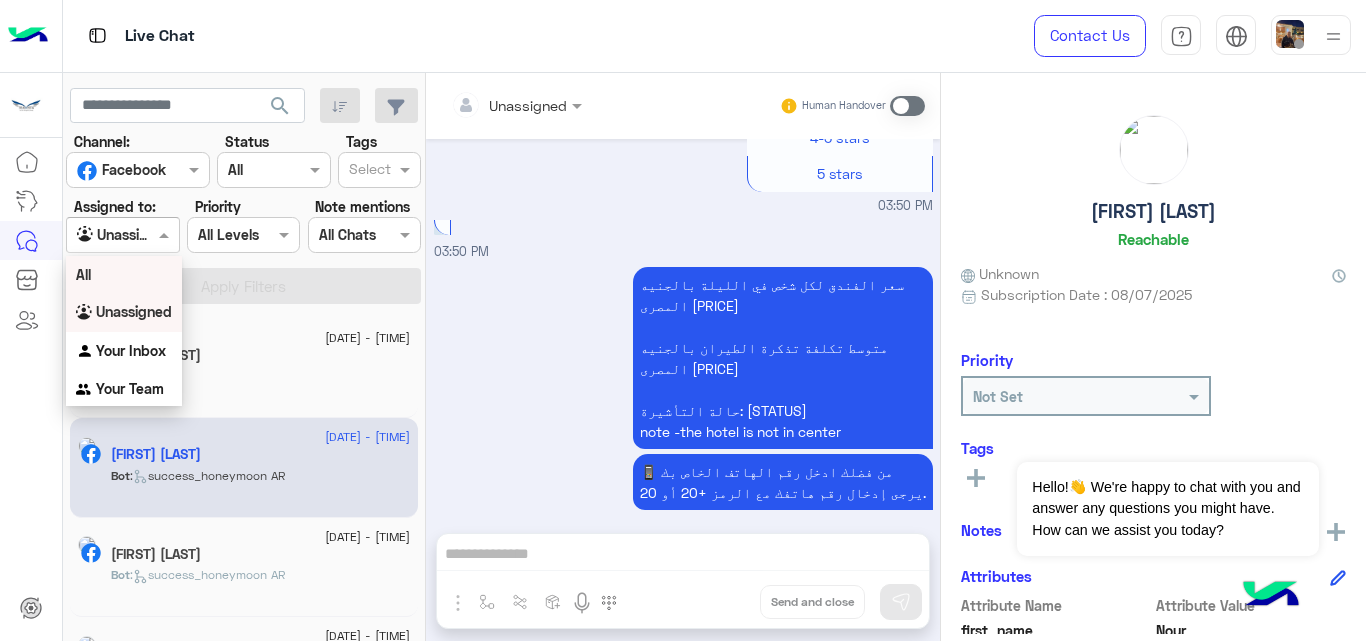 click on "All" at bounding box center [124, 274] 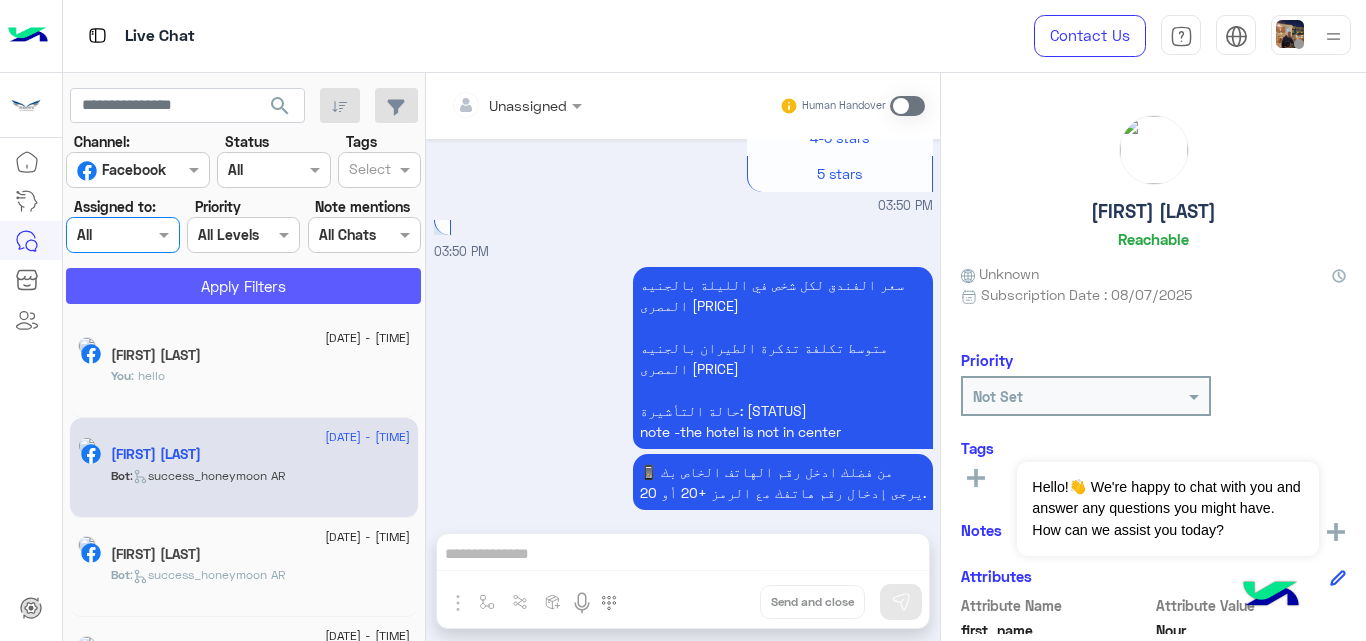click on "Apply Filters" 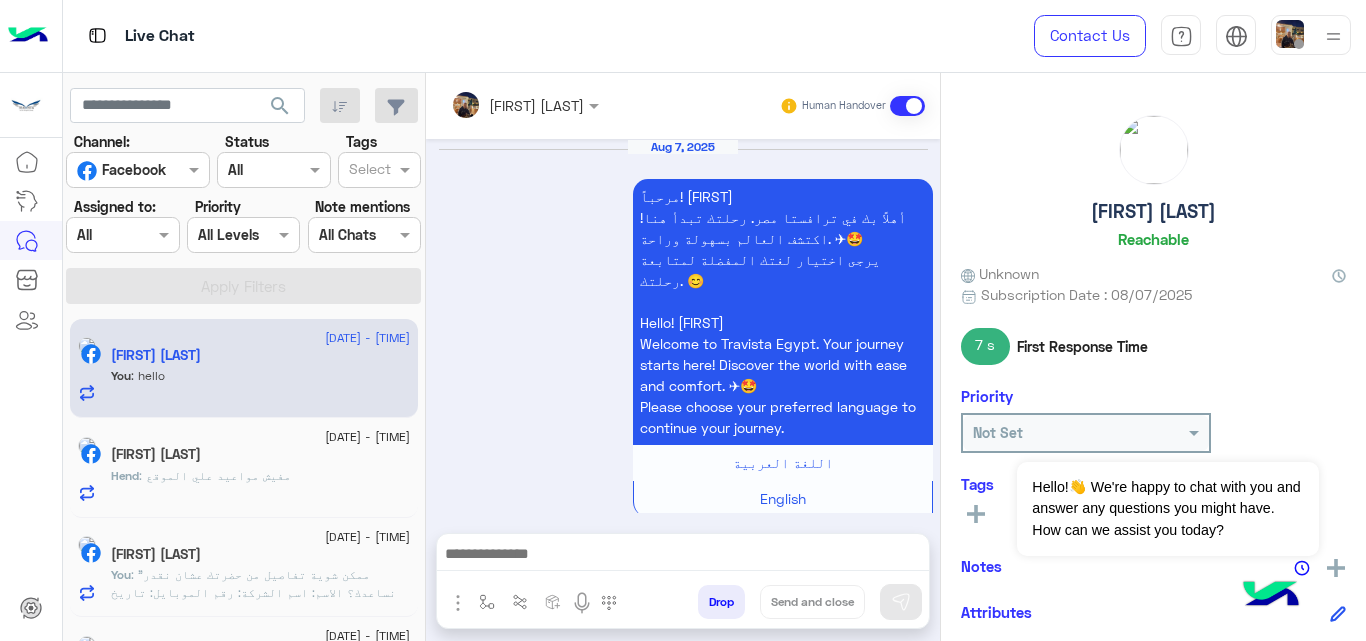 scroll, scrollTop: 1054, scrollLeft: 0, axis: vertical 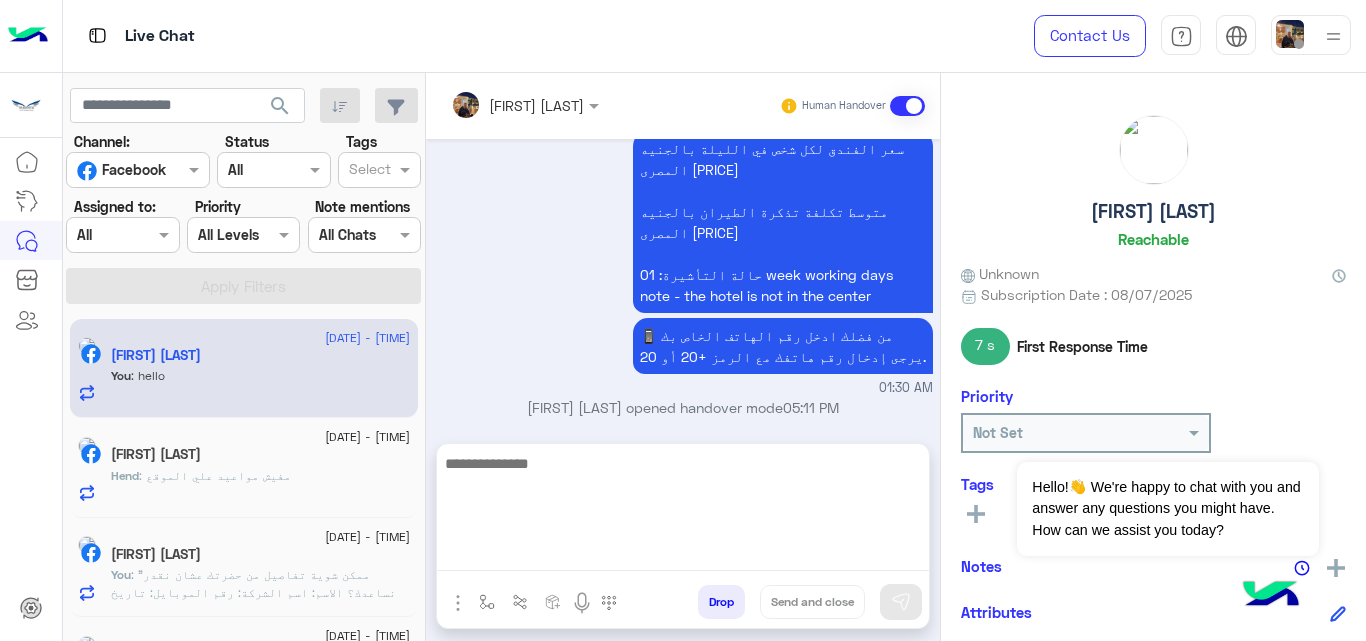 click at bounding box center [683, 511] 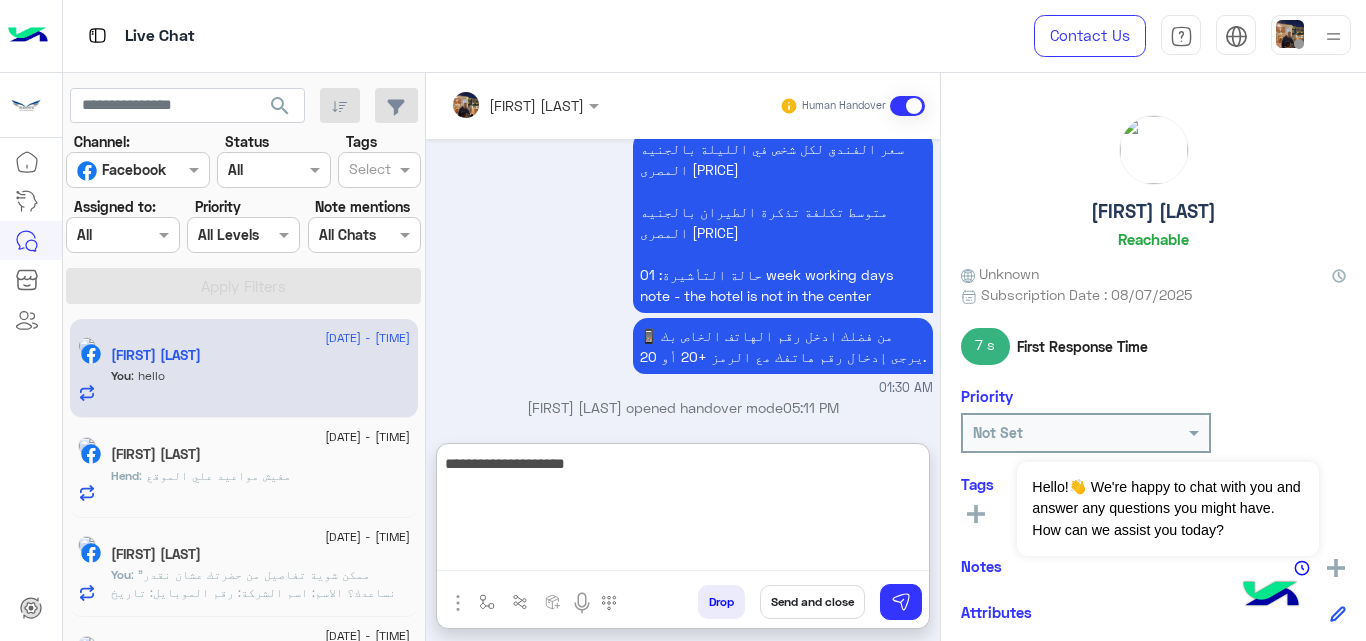 type on "**********" 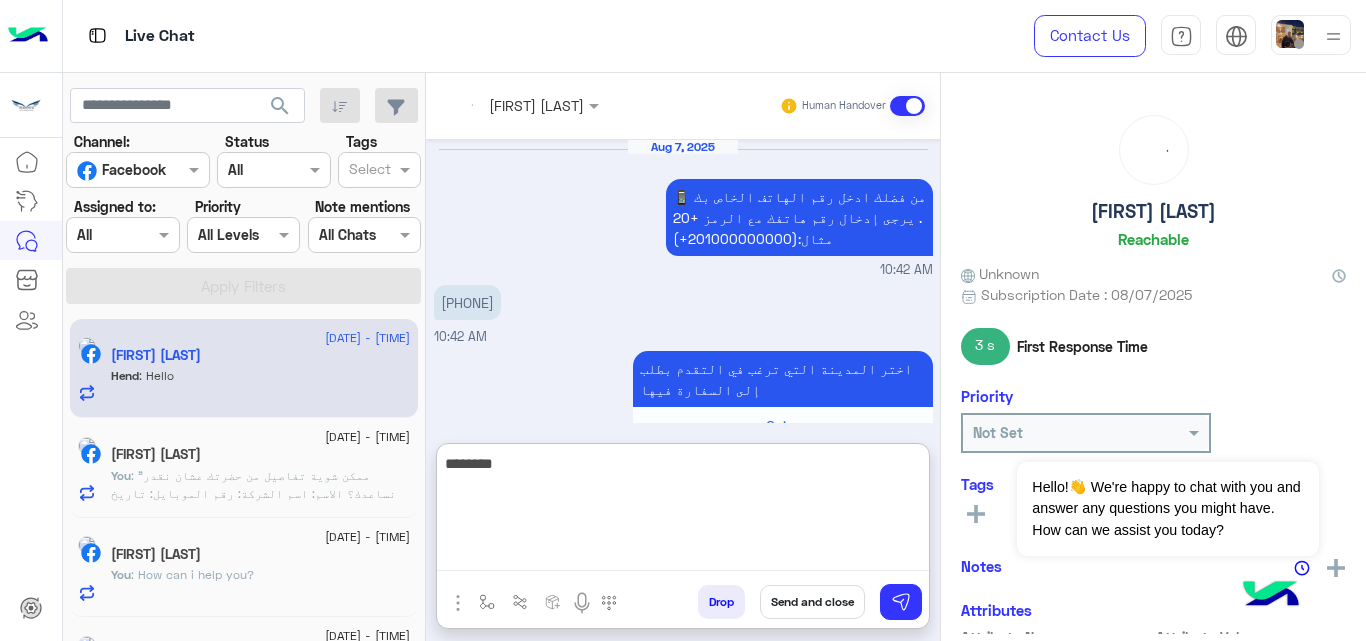 scroll, scrollTop: 765, scrollLeft: 0, axis: vertical 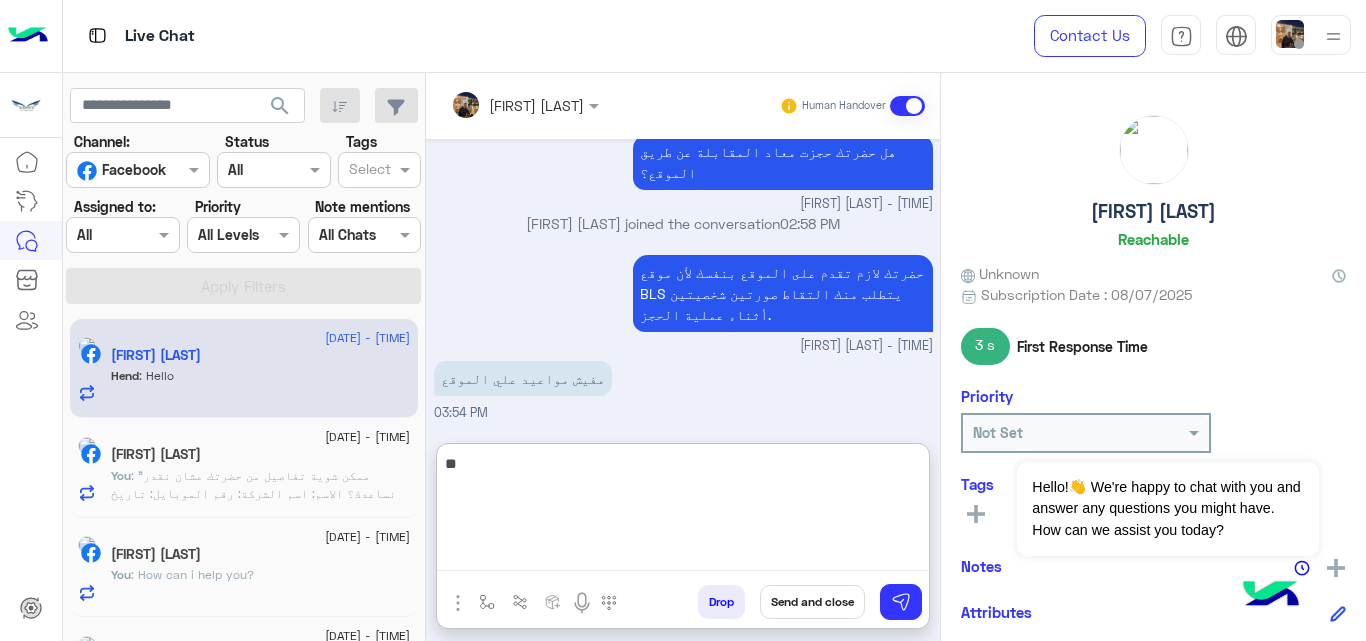 type on "*" 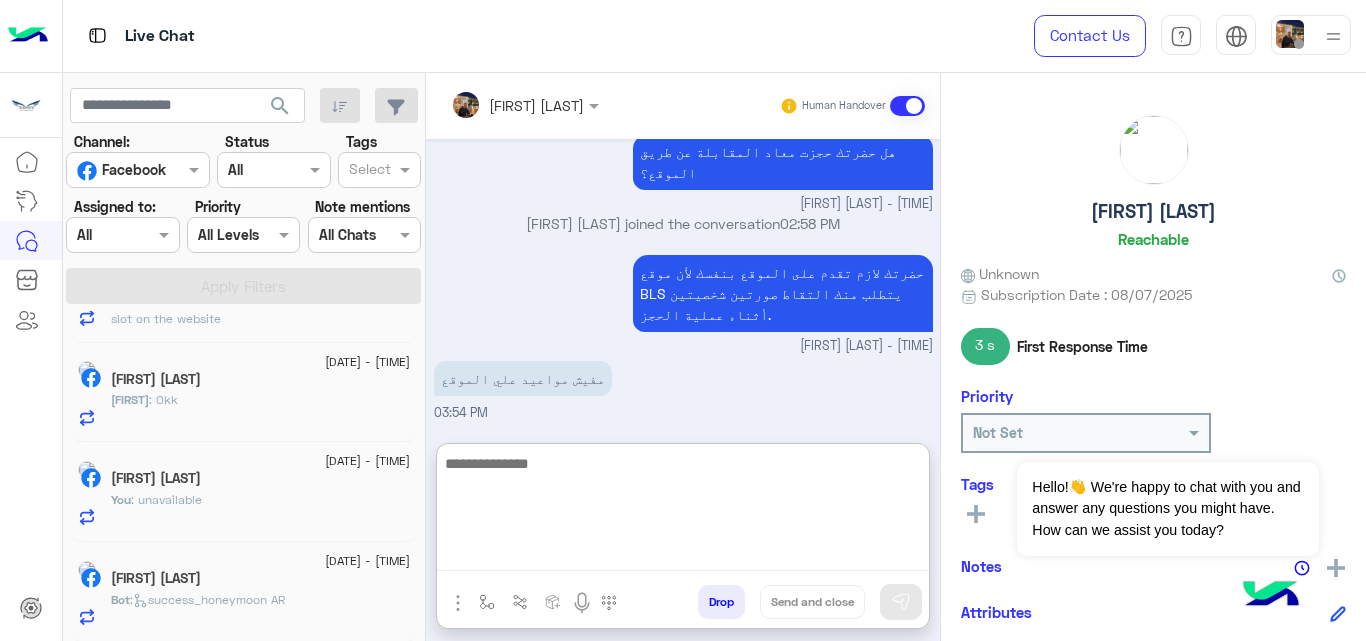 scroll, scrollTop: 0, scrollLeft: 0, axis: both 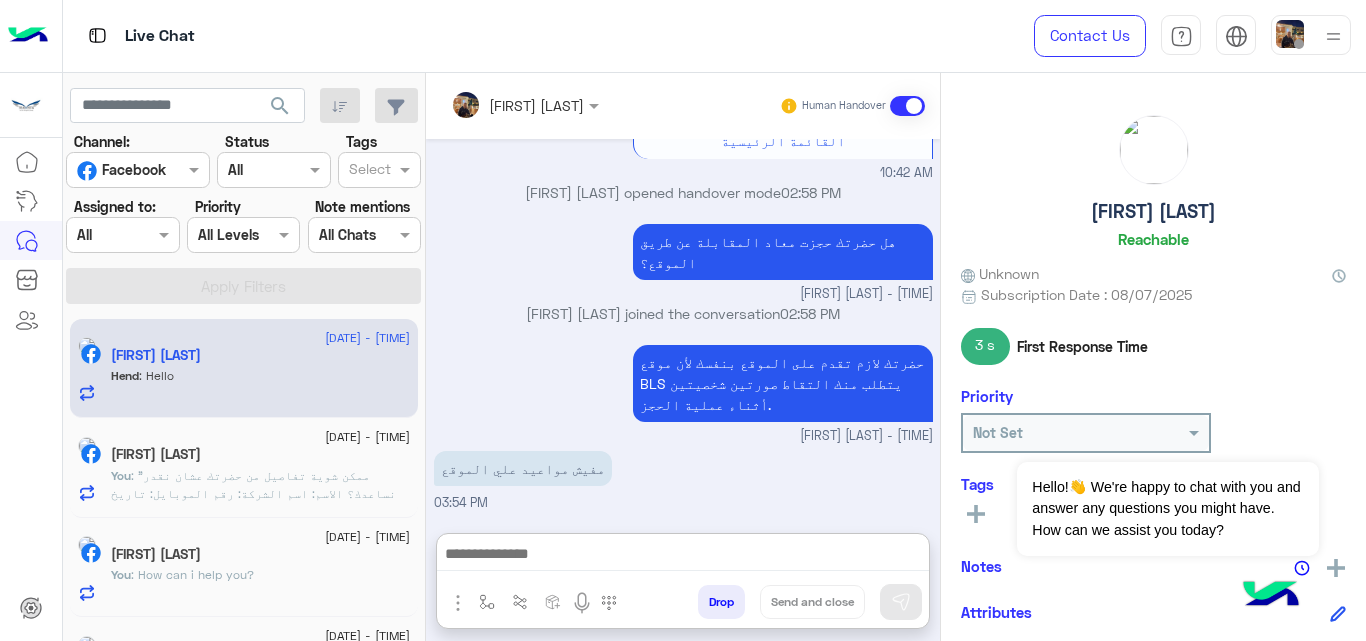 click at bounding box center [122, 234] 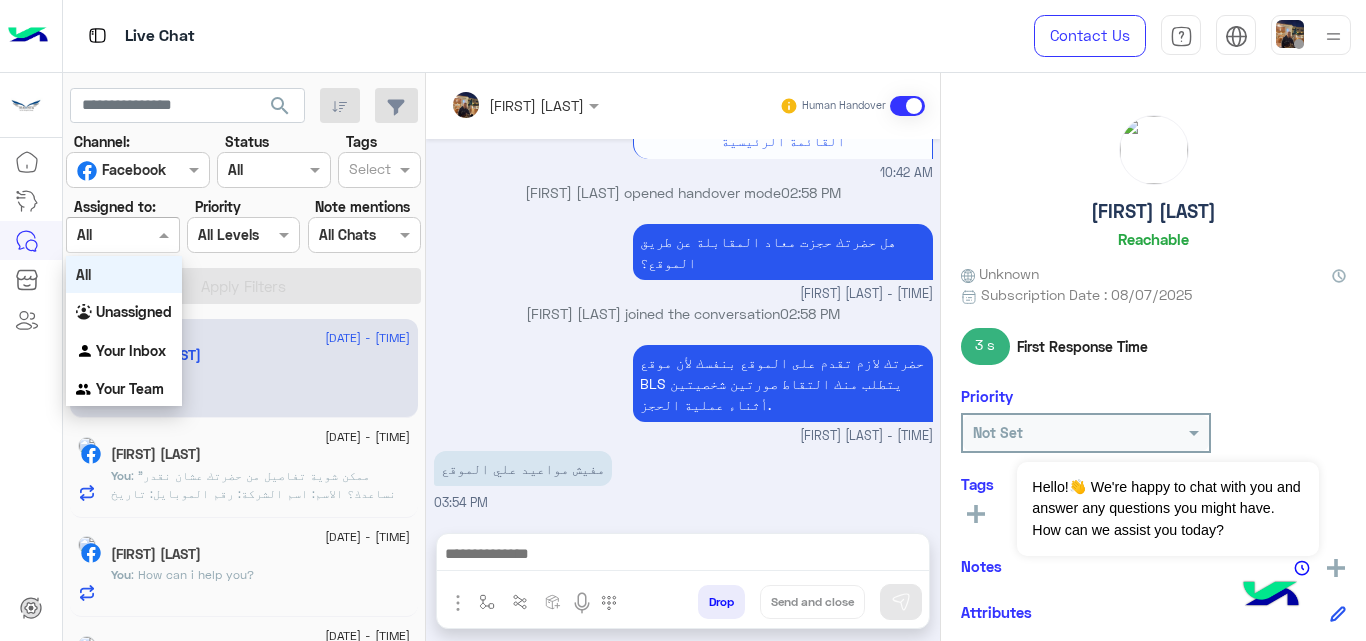 scroll, scrollTop: 675, scrollLeft: 0, axis: vertical 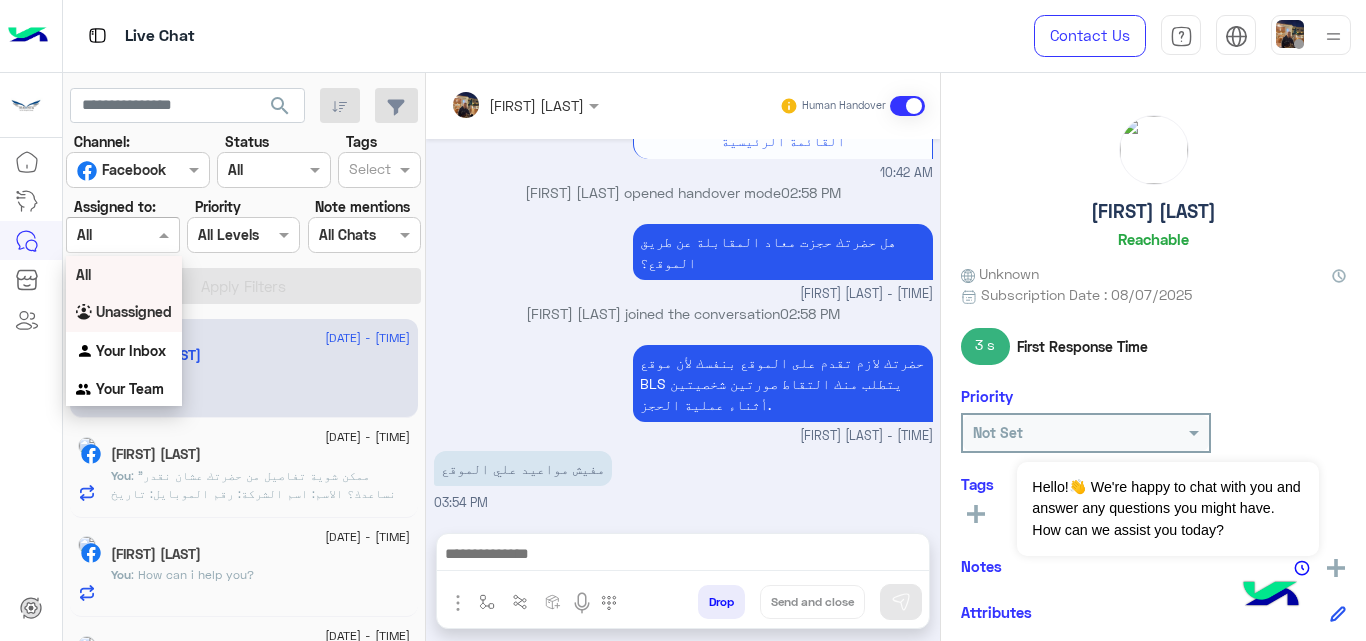 click on "Unassigned" at bounding box center (124, 312) 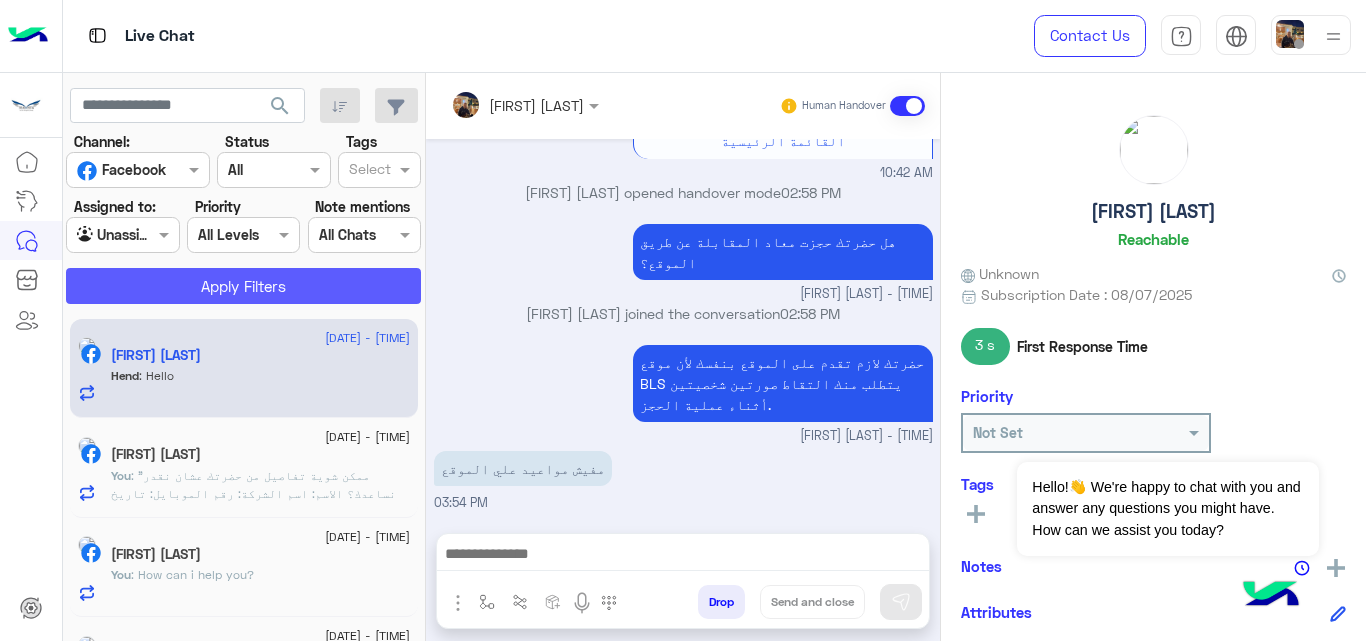click on "Apply Filters" 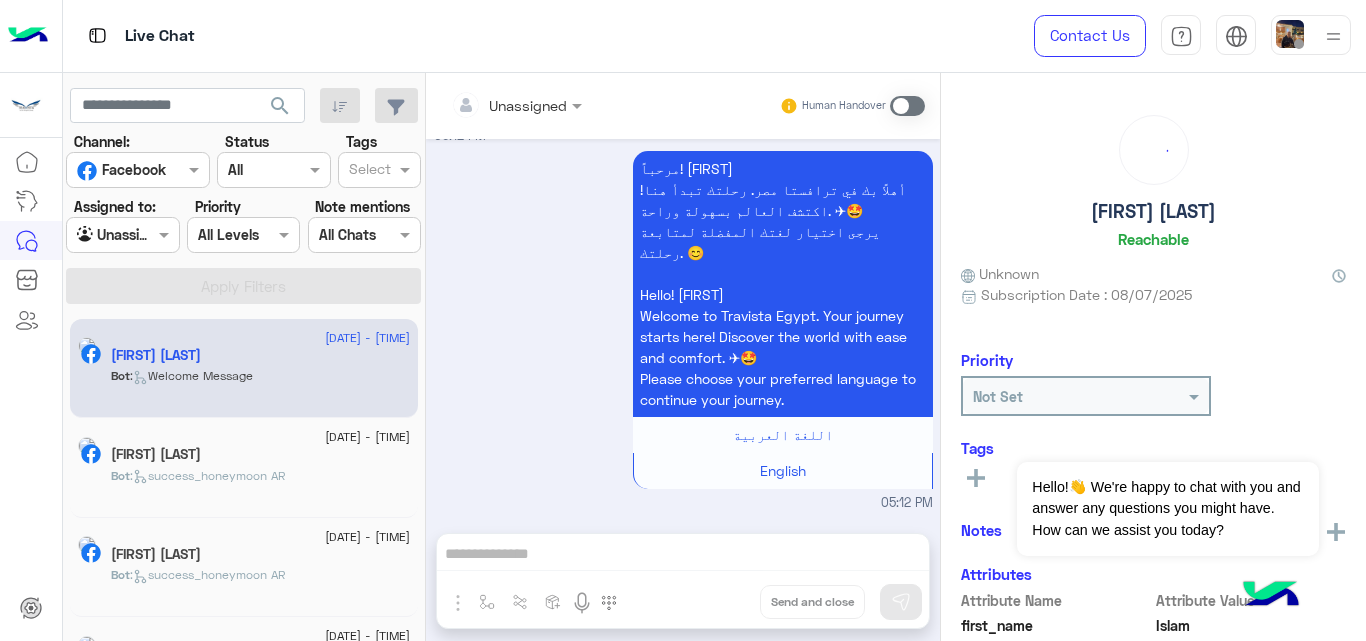 scroll, scrollTop: 75, scrollLeft: 0, axis: vertical 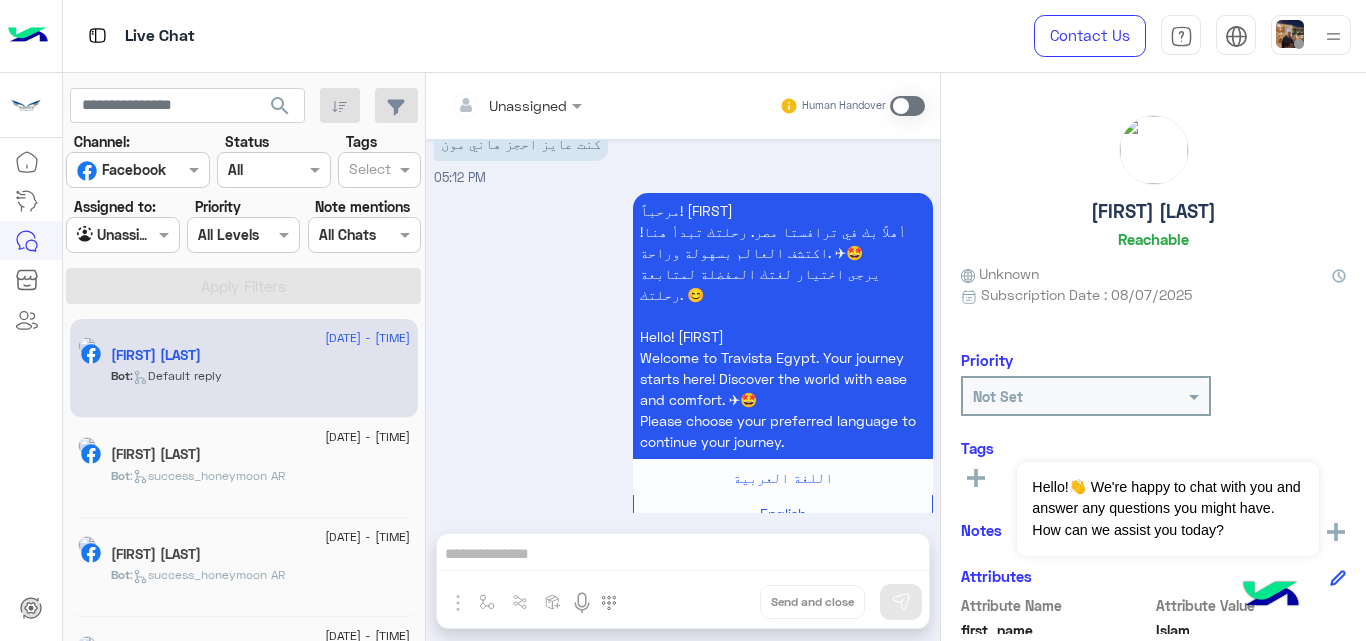 click at bounding box center [122, 234] 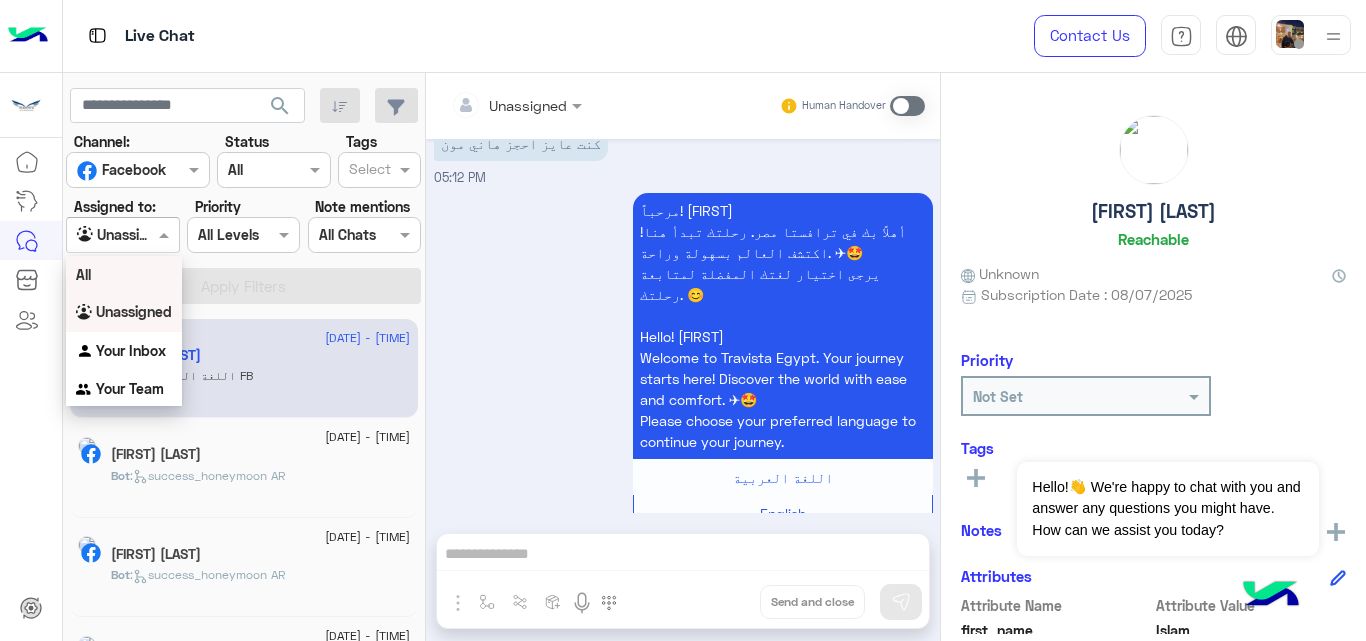 scroll, scrollTop: 840, scrollLeft: 0, axis: vertical 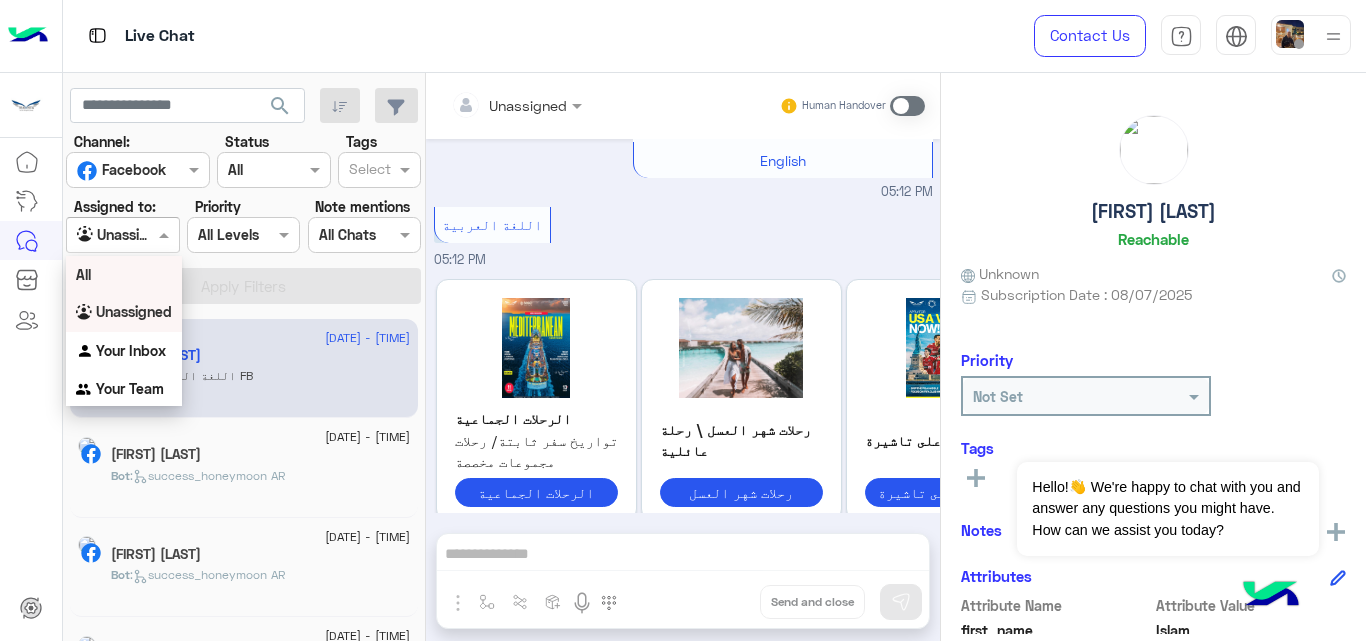 click on "All" at bounding box center (124, 274) 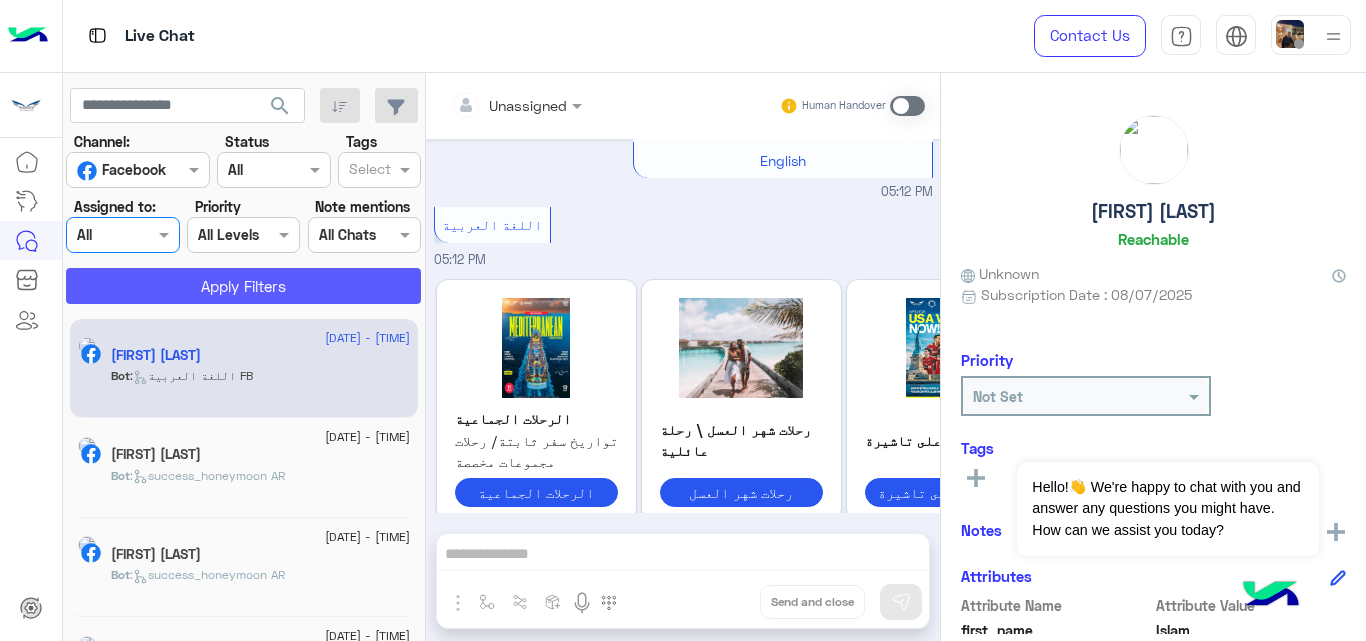 click on "Apply Filters" 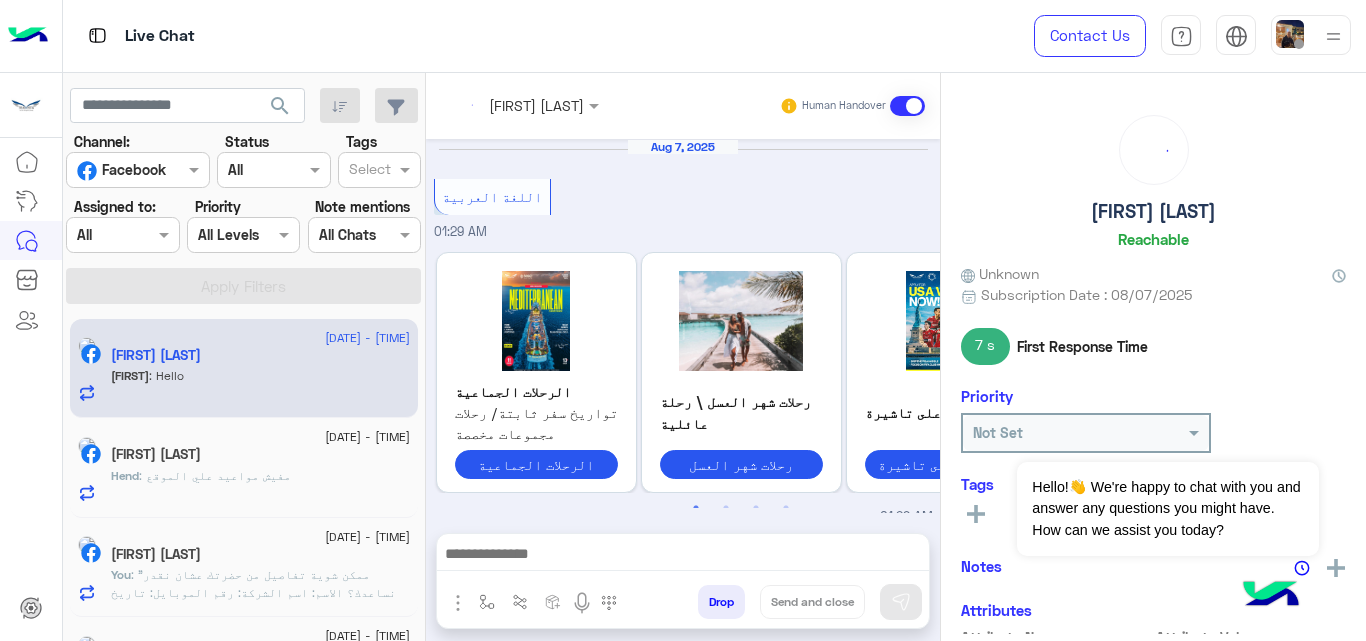 scroll, scrollTop: 775, scrollLeft: 0, axis: vertical 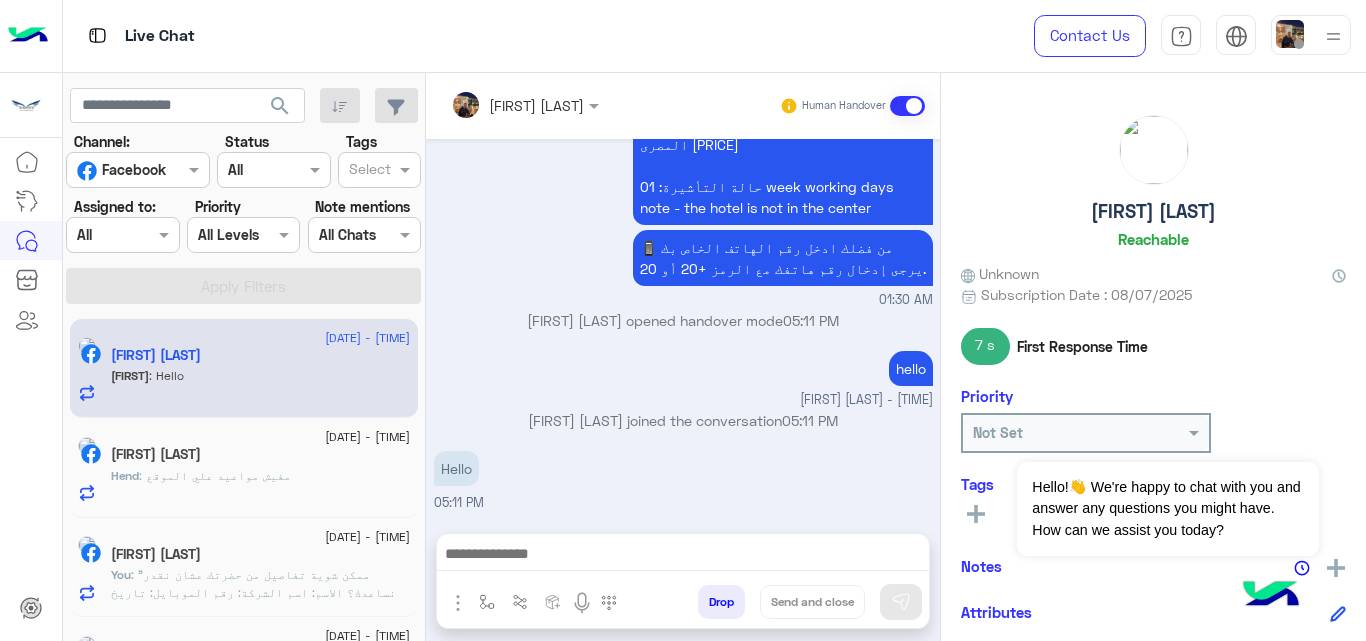 click on "[FIRST] : Hello" 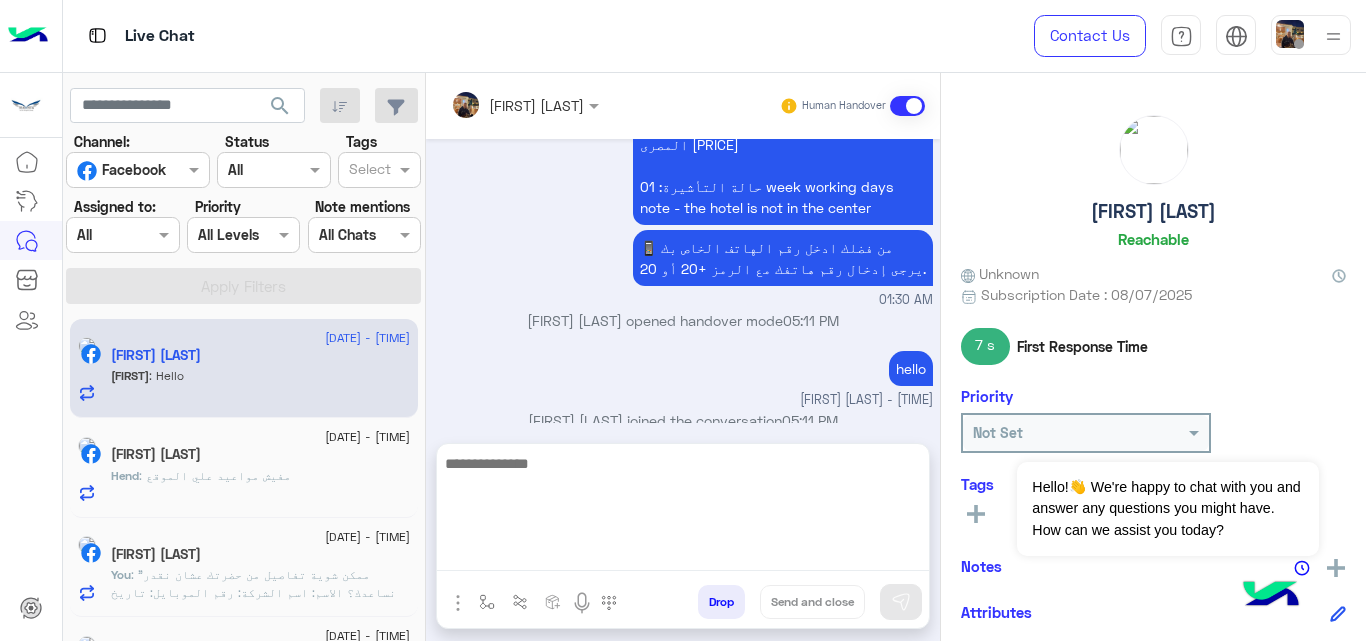 click at bounding box center (683, 511) 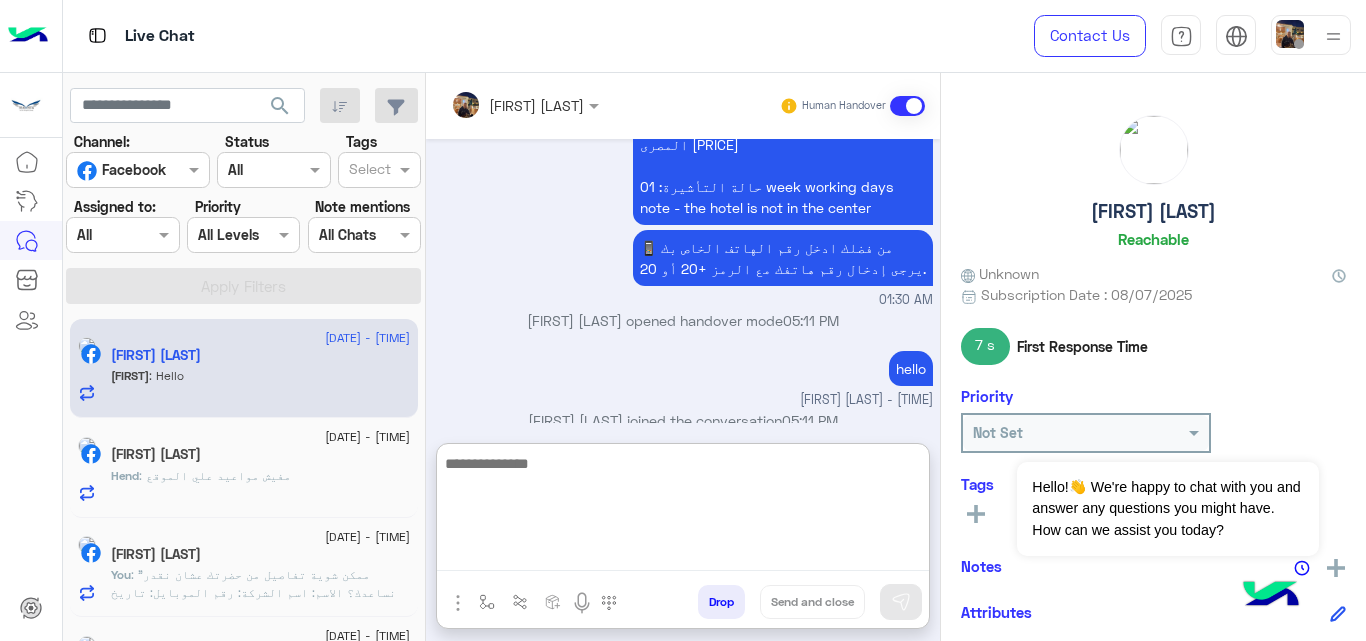 scroll, scrollTop: 865, scrollLeft: 0, axis: vertical 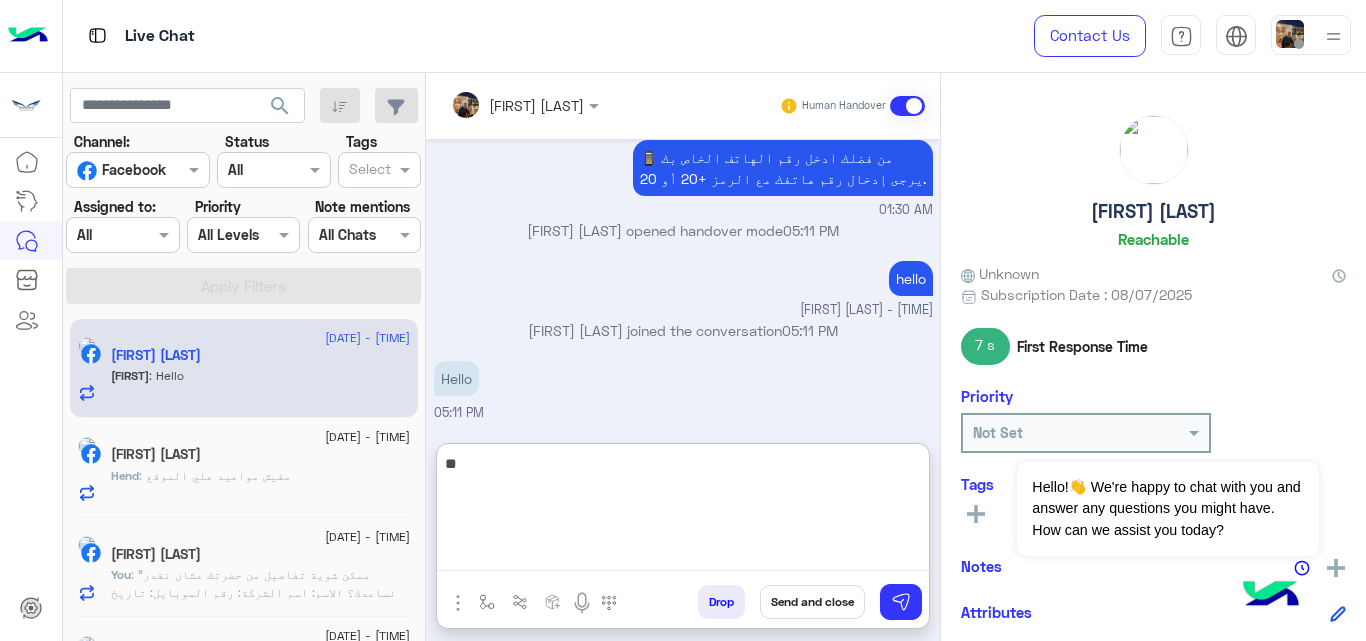 type on "*" 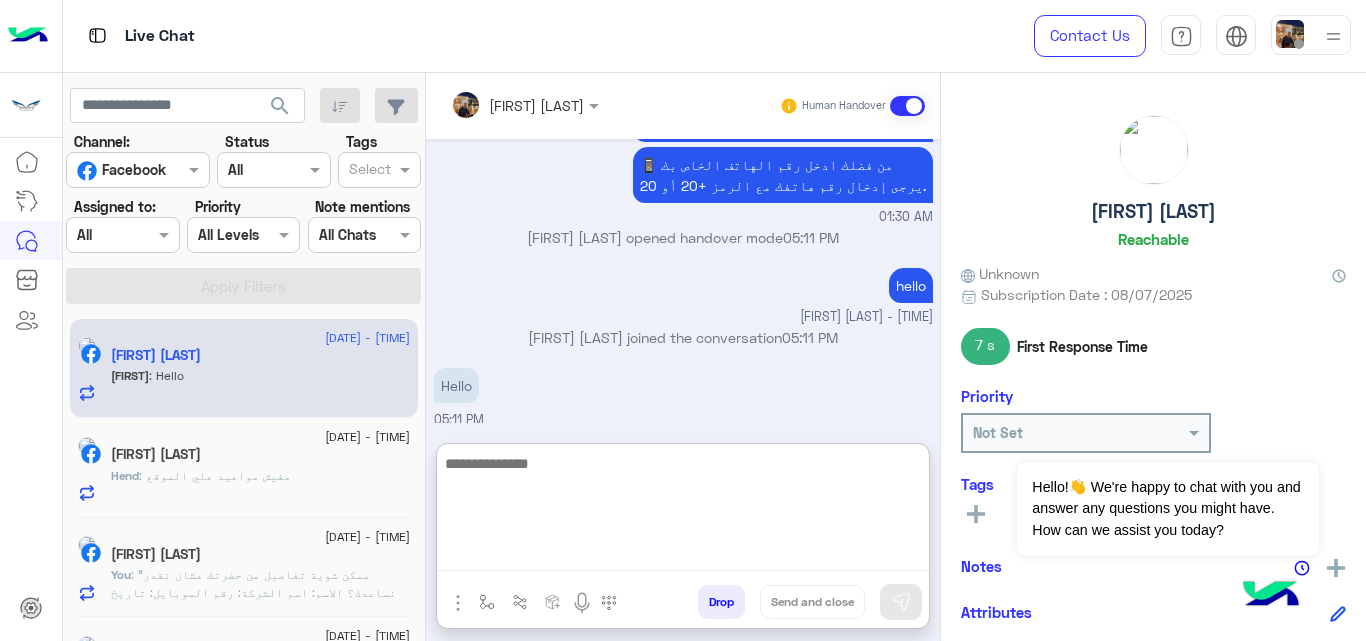 scroll, scrollTop: 865, scrollLeft: 0, axis: vertical 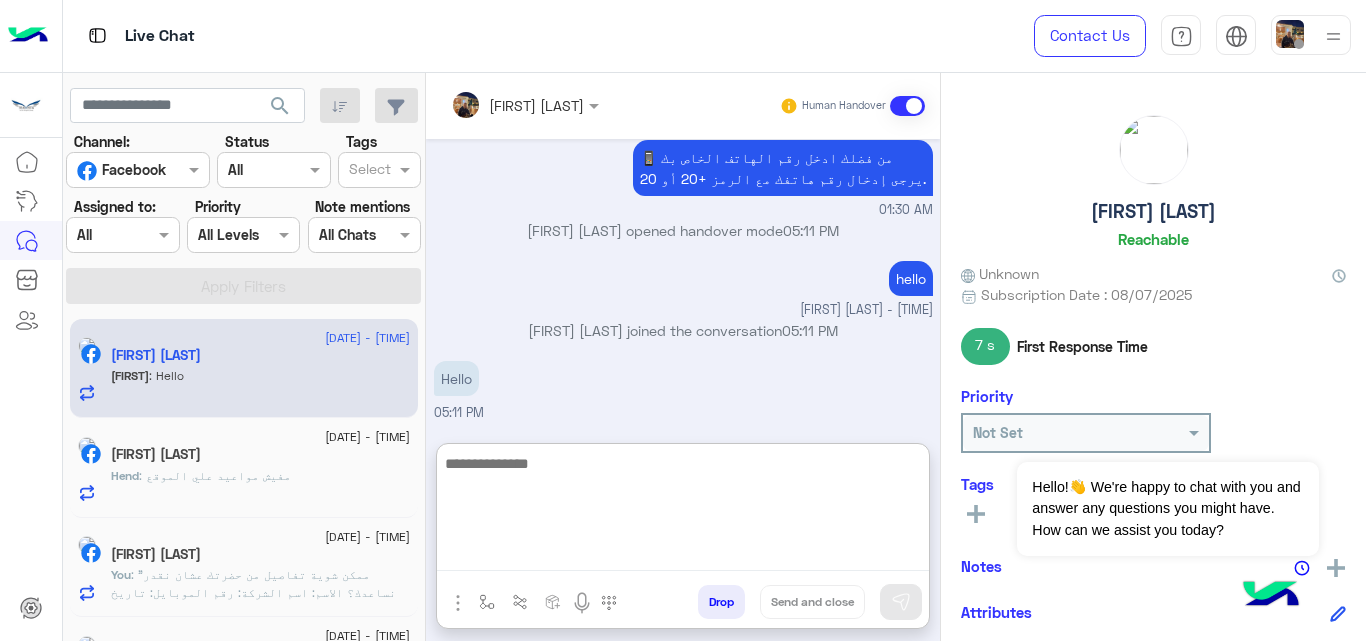 paste on "**********" 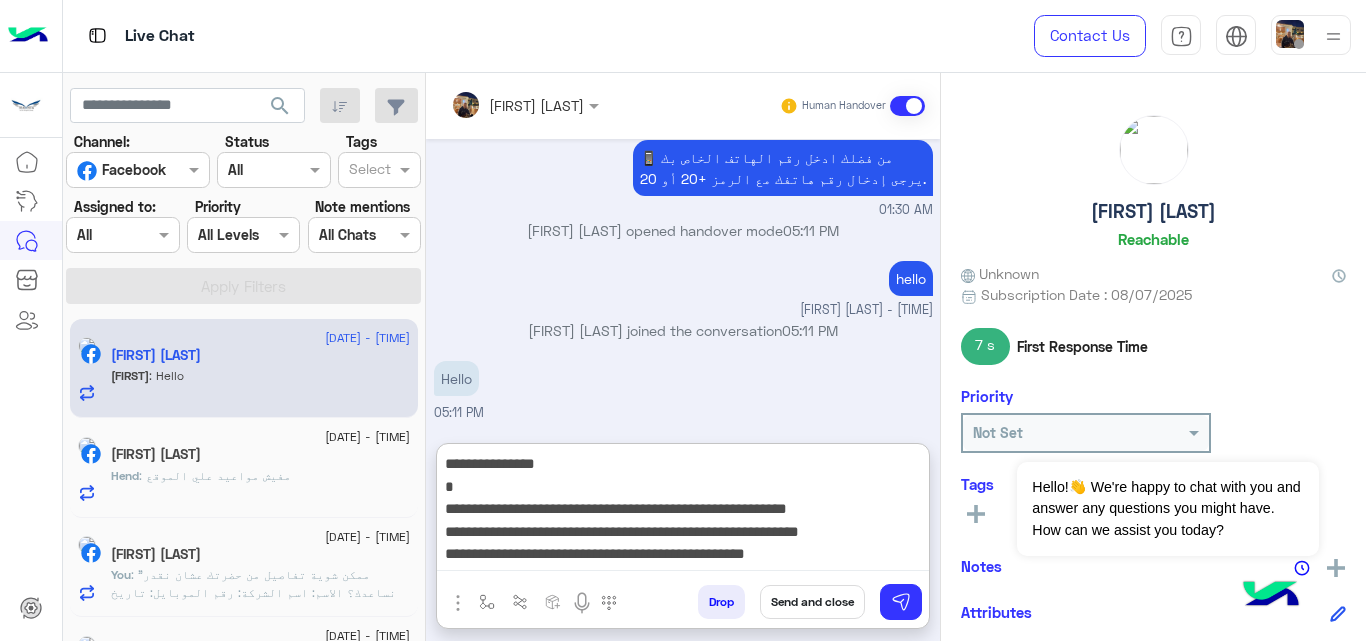 scroll, scrollTop: 61, scrollLeft: 0, axis: vertical 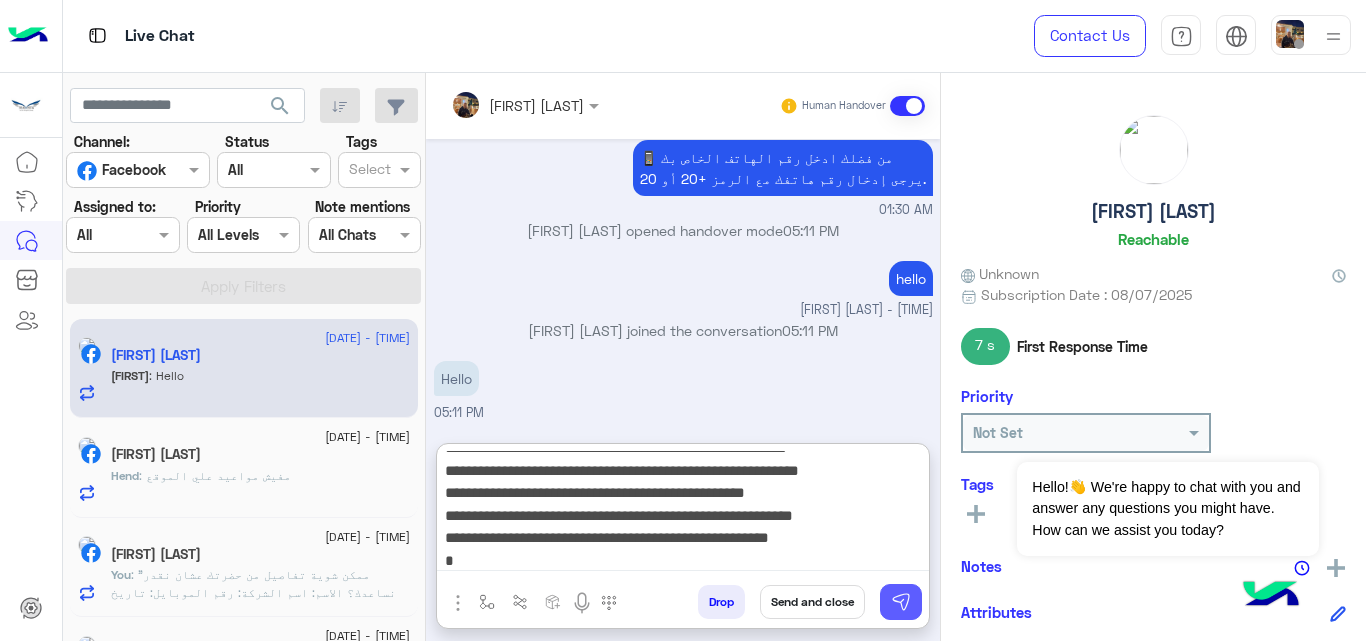 type on "**********" 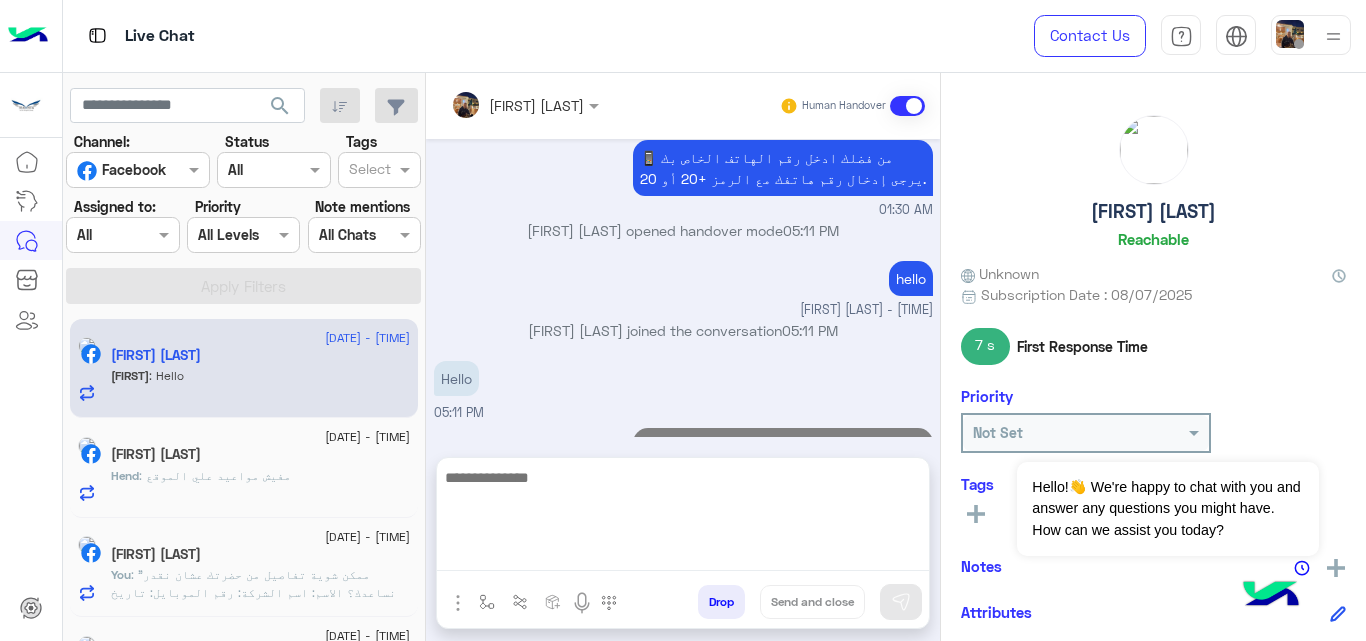 scroll, scrollTop: 1091, scrollLeft: 0, axis: vertical 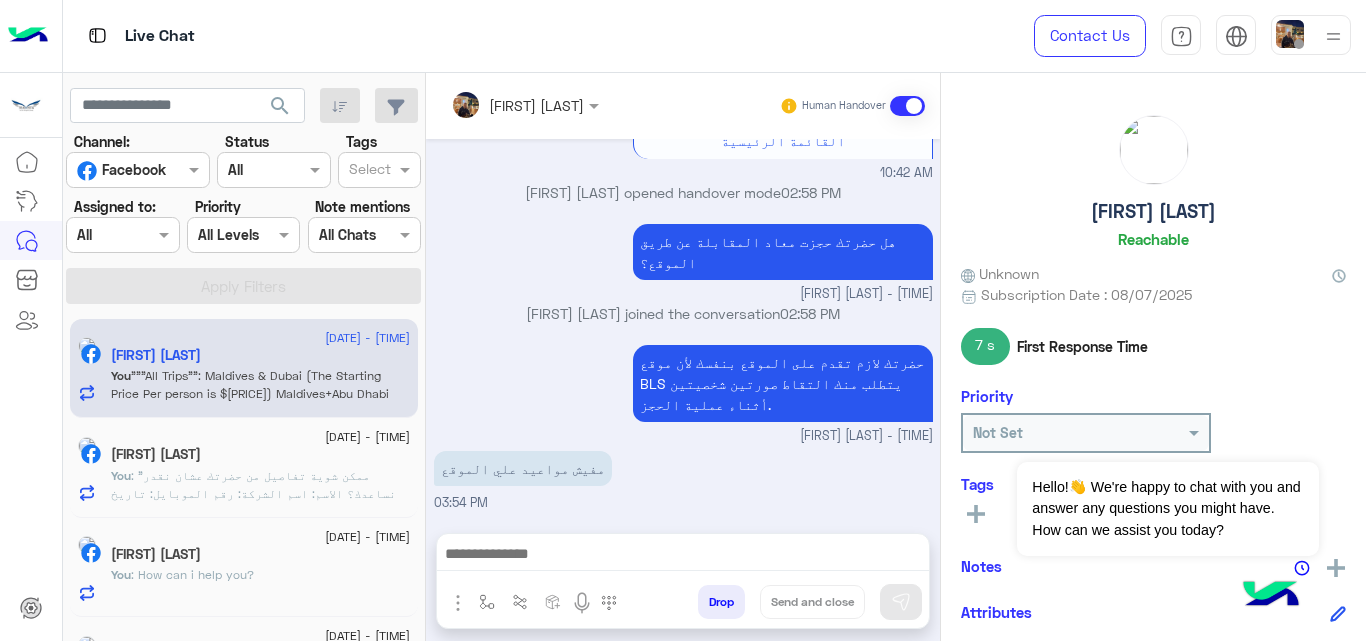 click on "Agent Filter All" at bounding box center (122, 235) 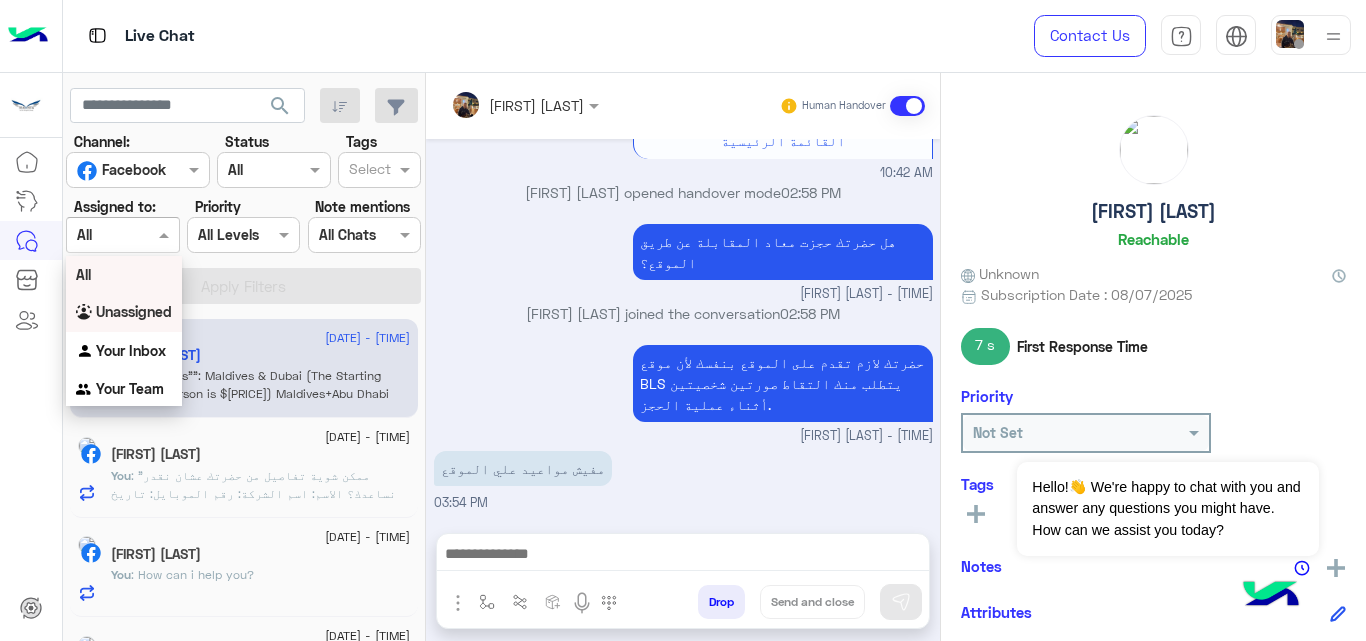 click on "Unassigned" at bounding box center [134, 311] 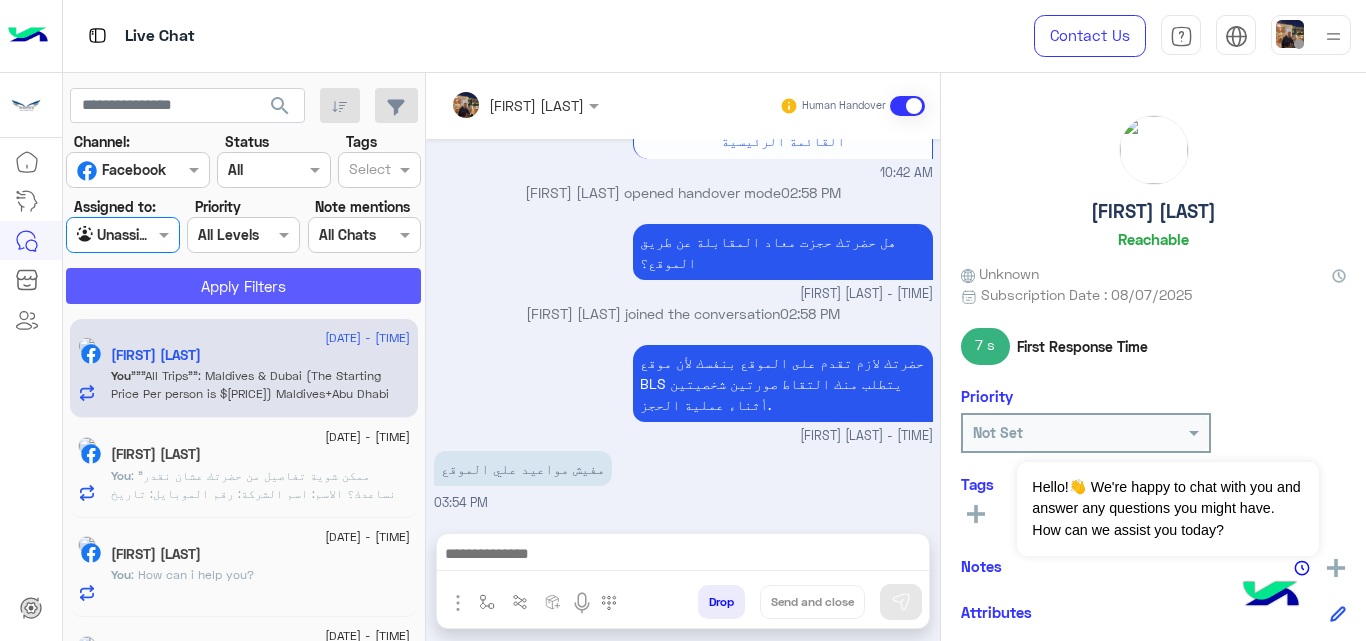 click on "Apply Filters" 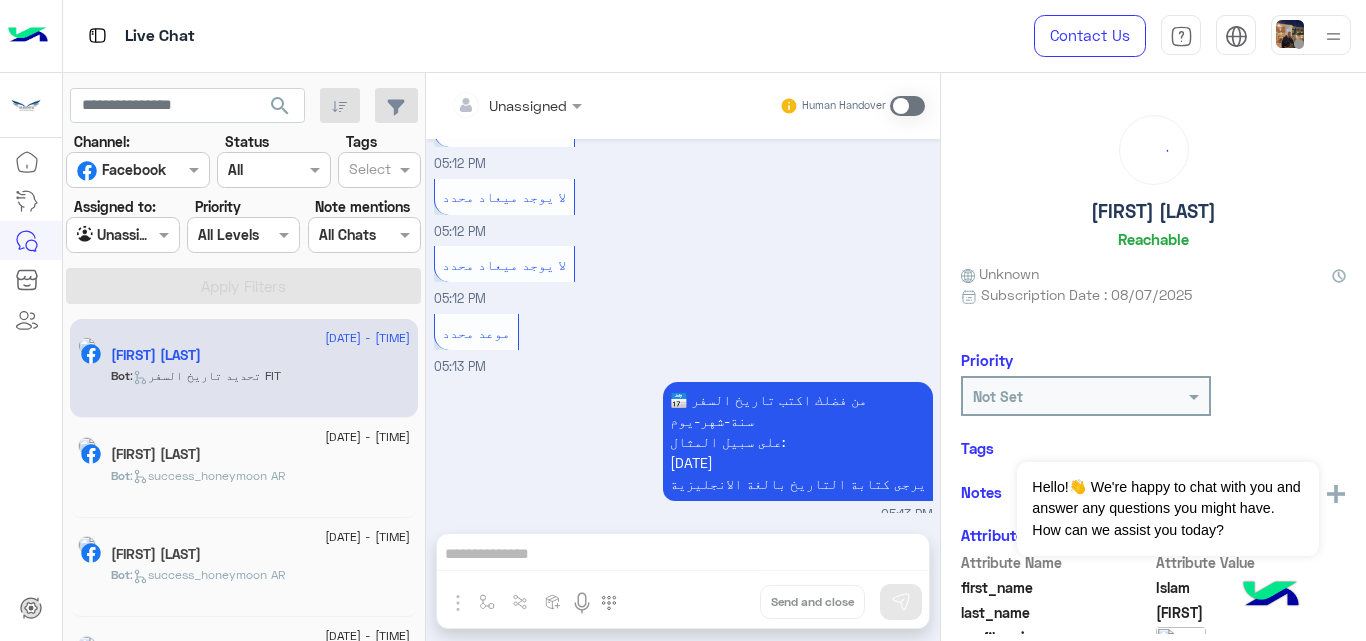 click at bounding box center (122, 234) 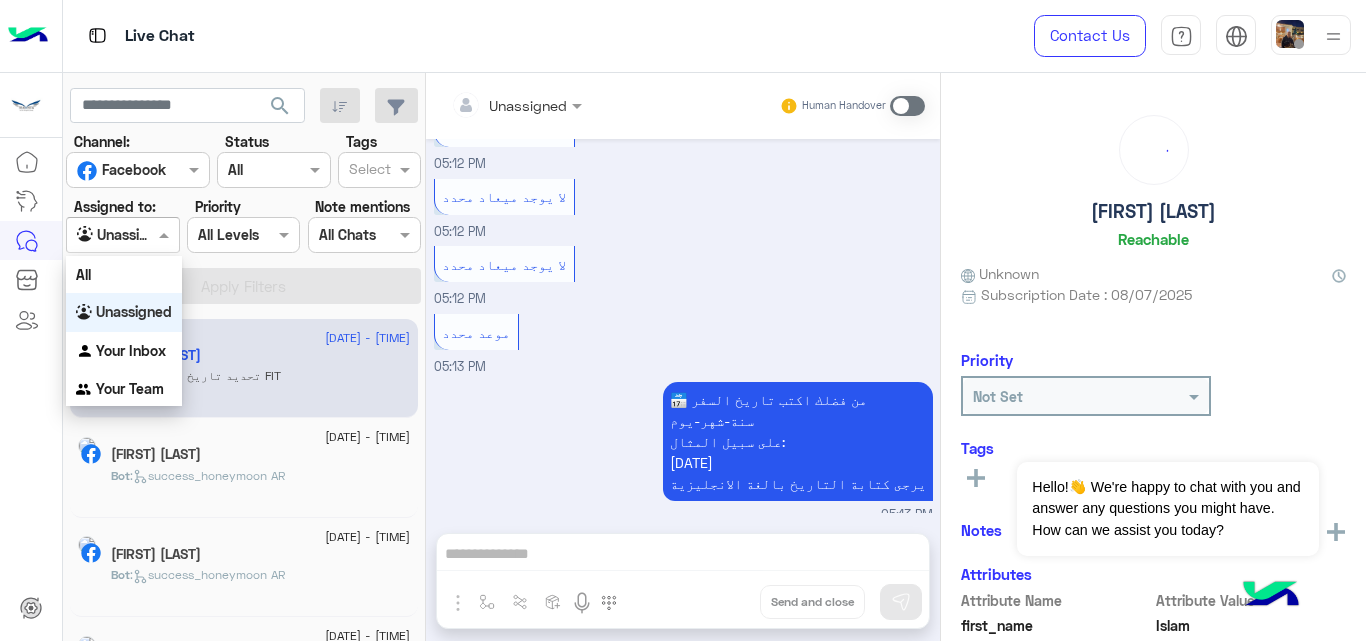 scroll, scrollTop: 645, scrollLeft: 0, axis: vertical 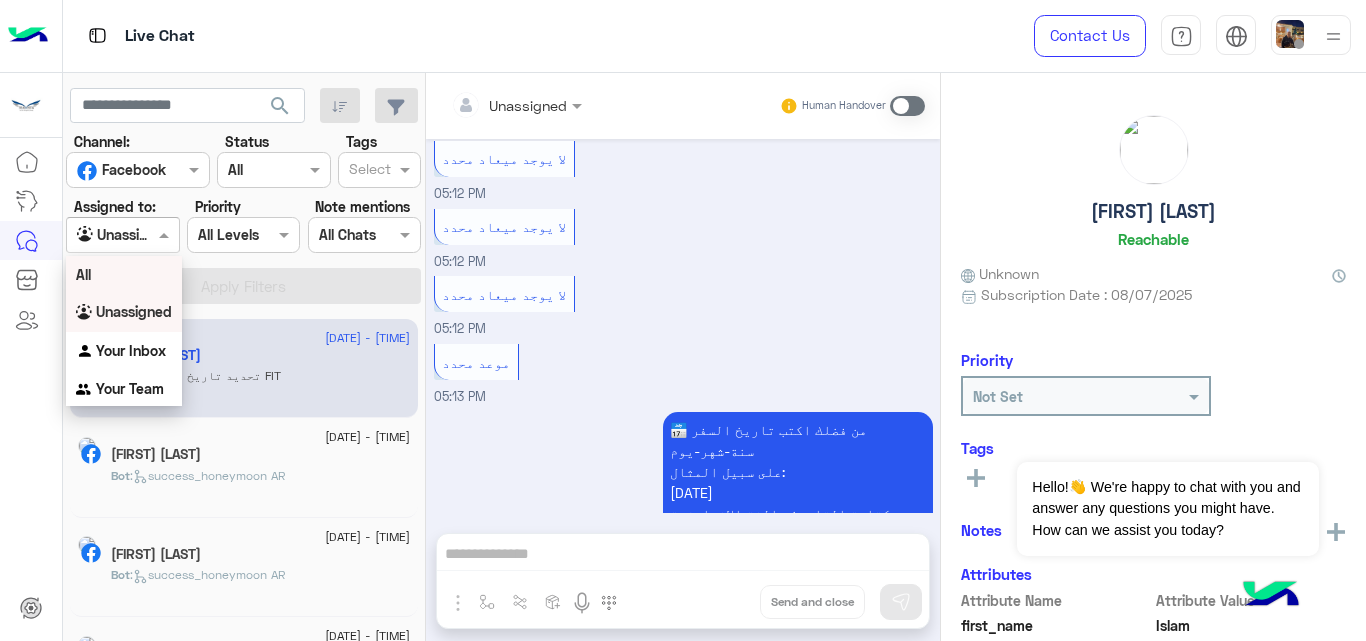 click on "All" at bounding box center [124, 274] 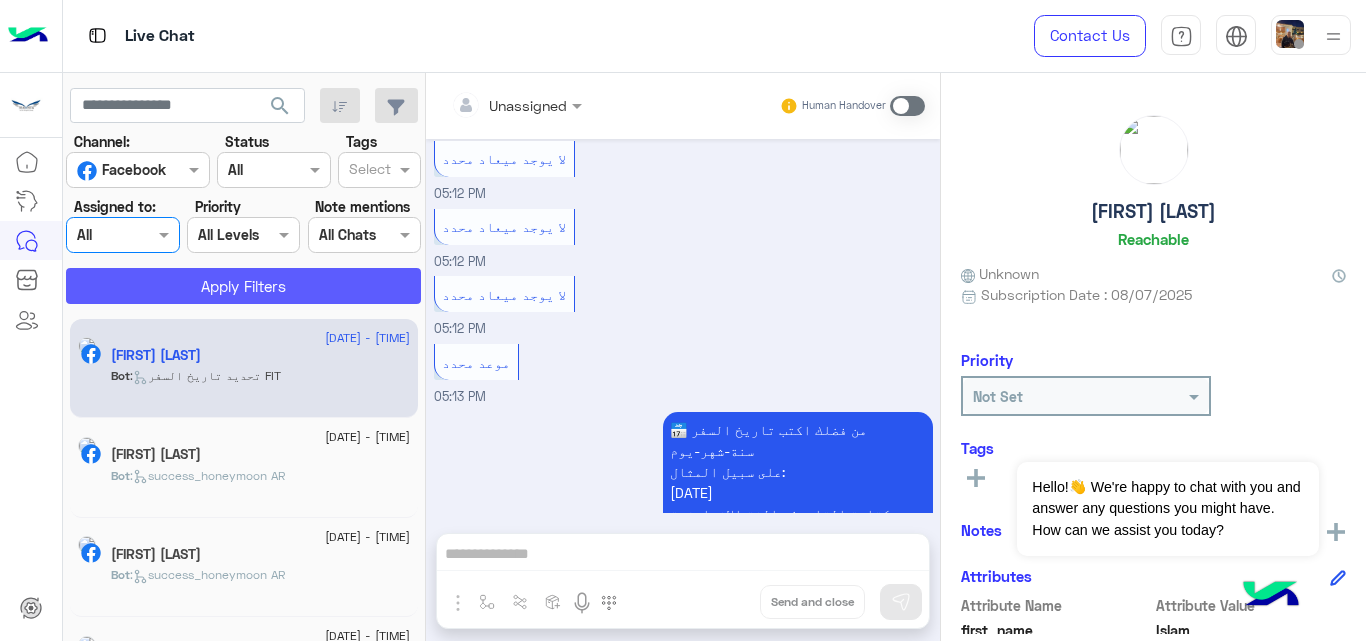click on "Apply Filters" 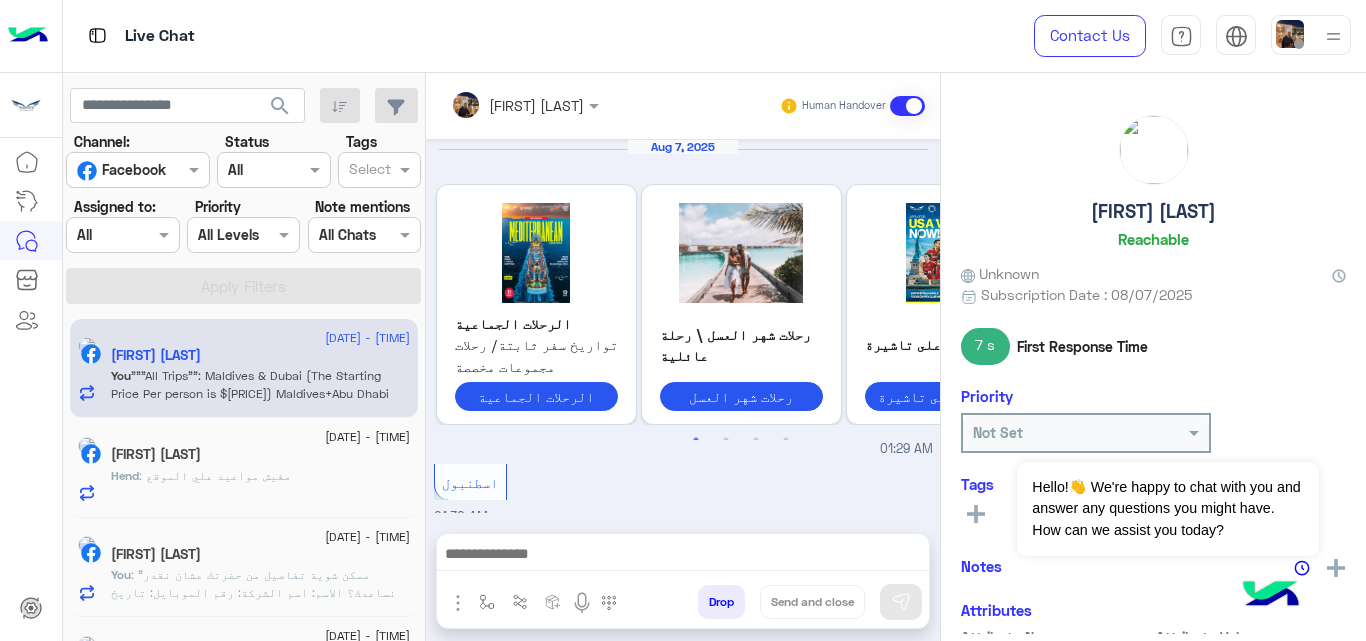 scroll, scrollTop: 1023, scrollLeft: 0, axis: vertical 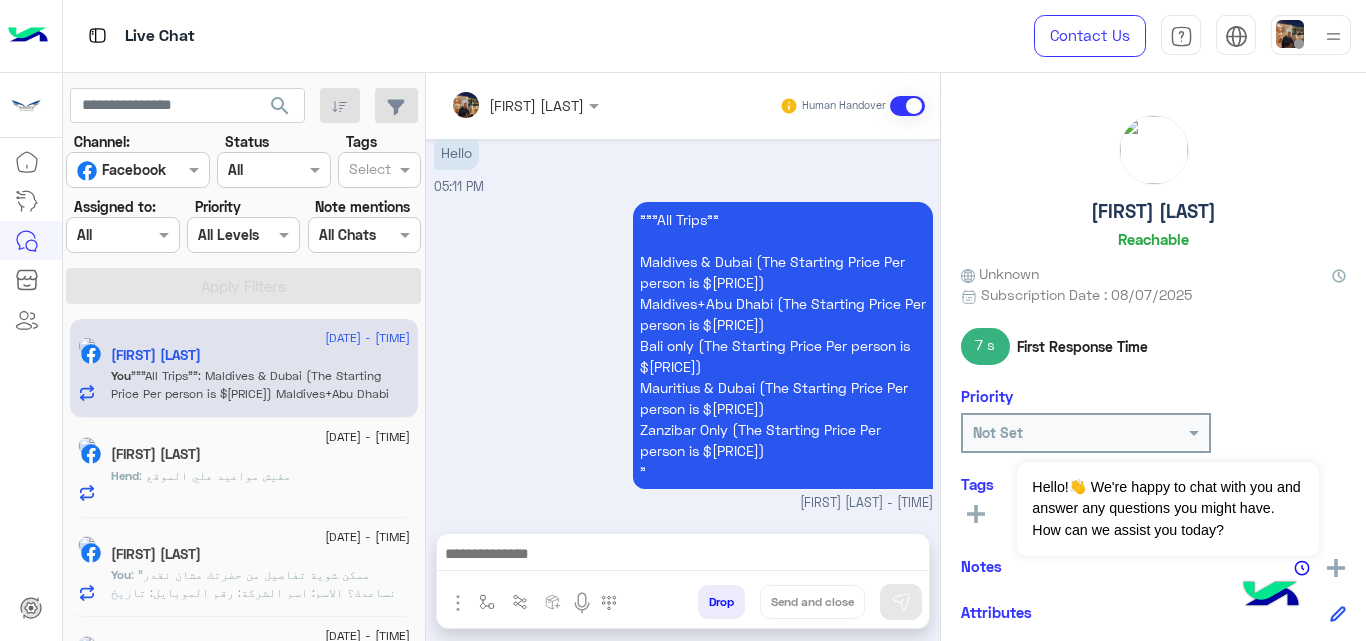 click at bounding box center (683, 556) 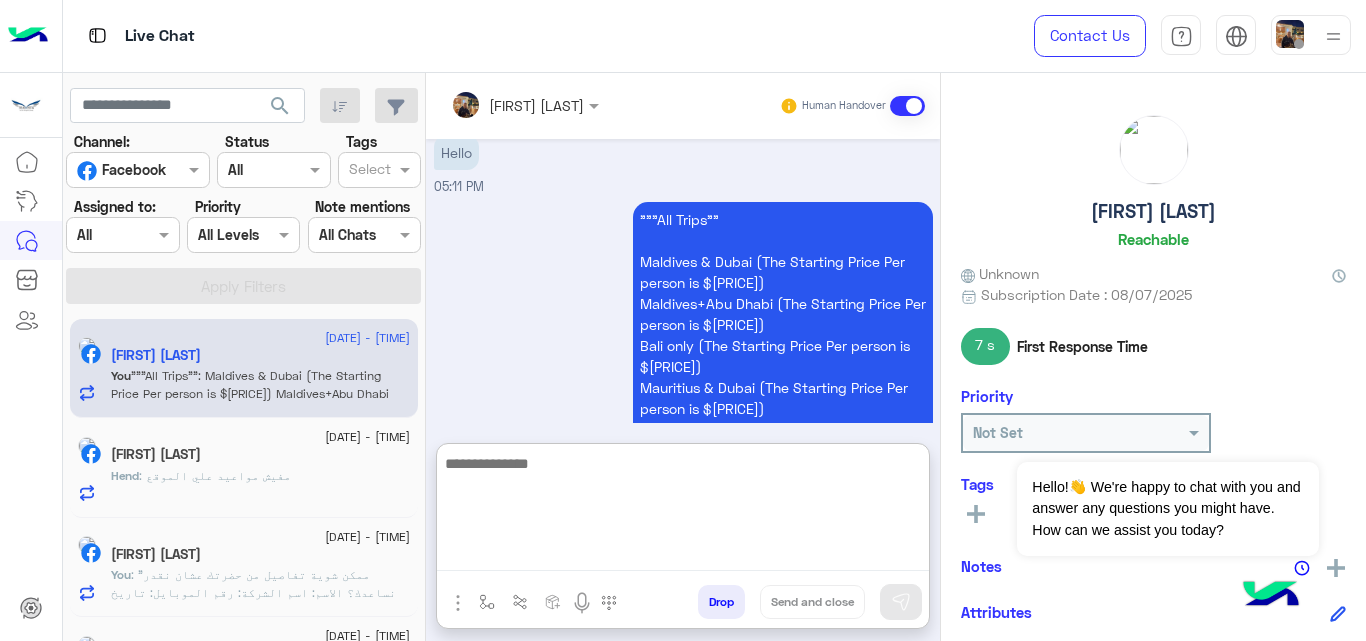 paste on "**********" 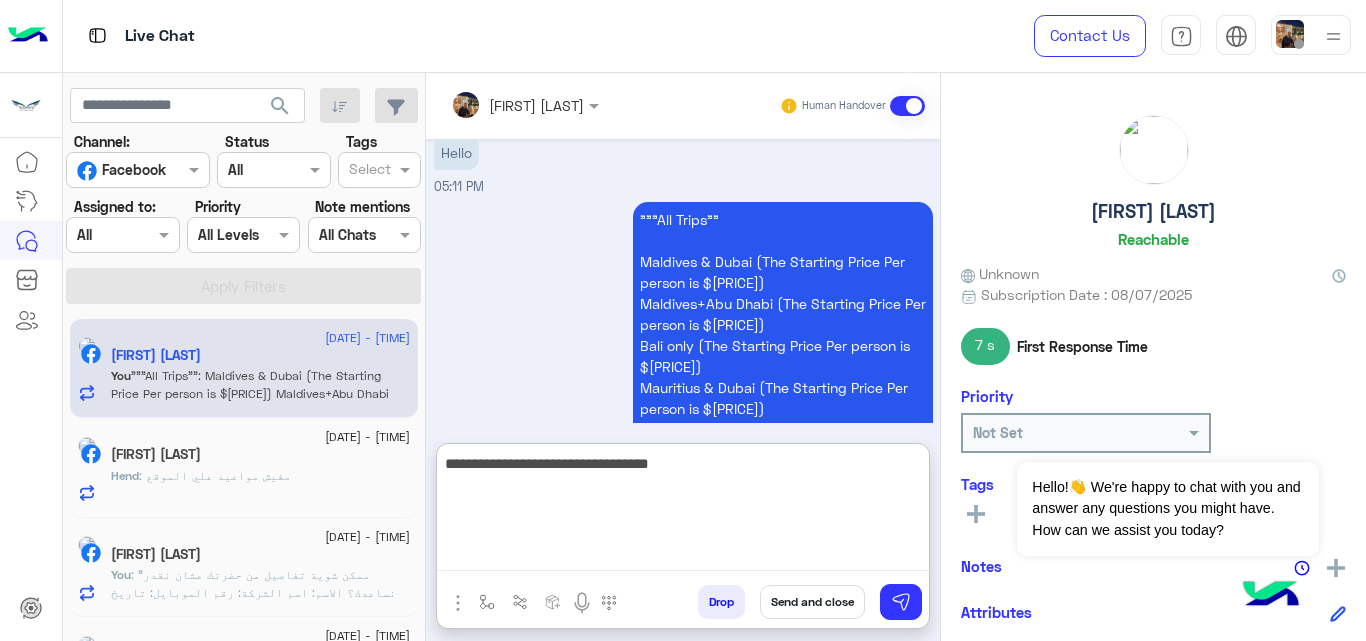 type 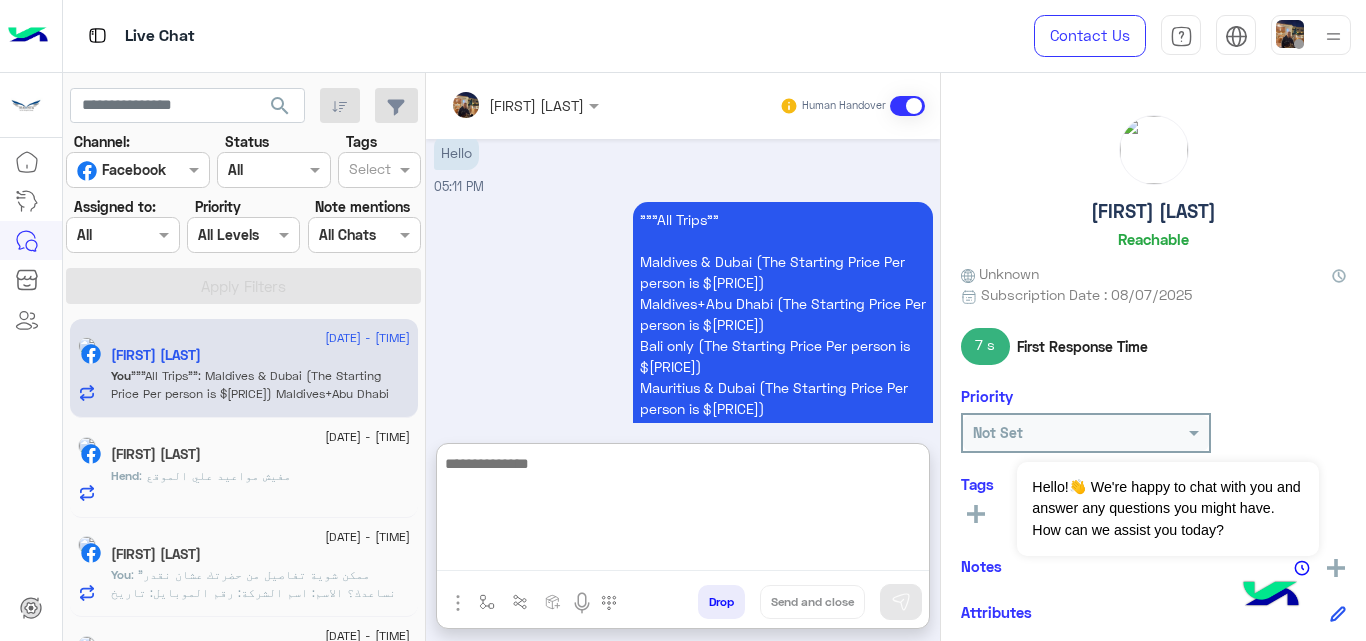scroll, scrollTop: 1177, scrollLeft: 0, axis: vertical 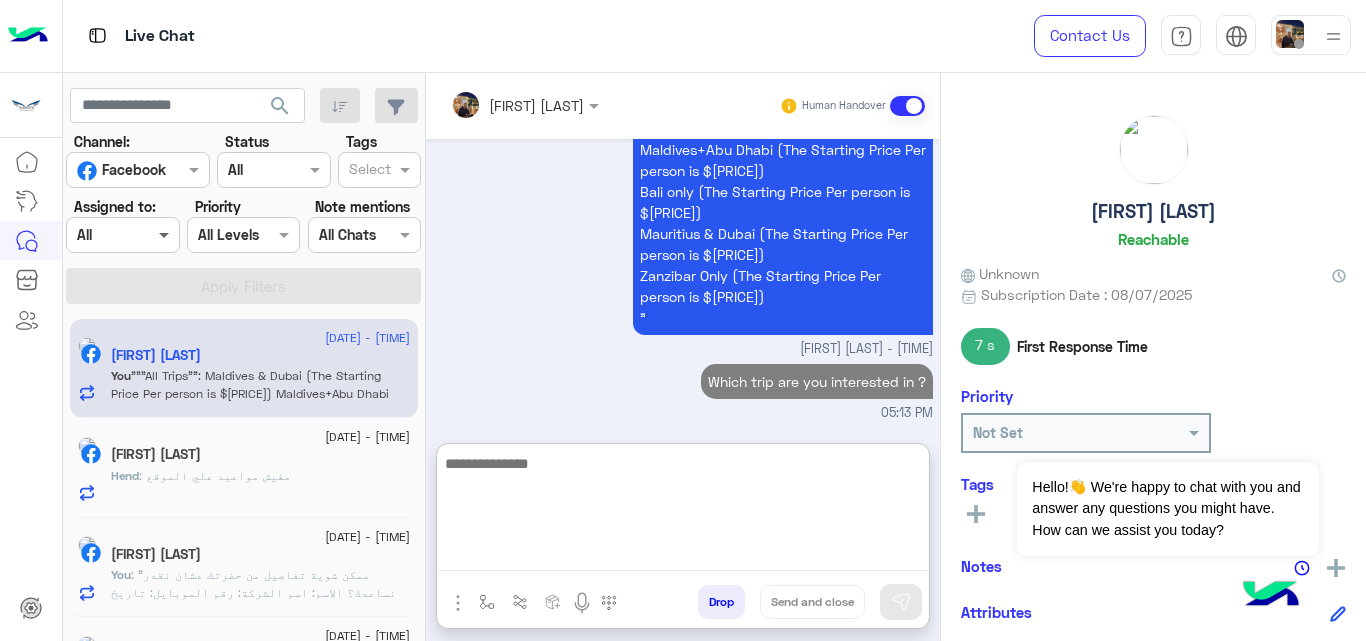 click at bounding box center [166, 234] 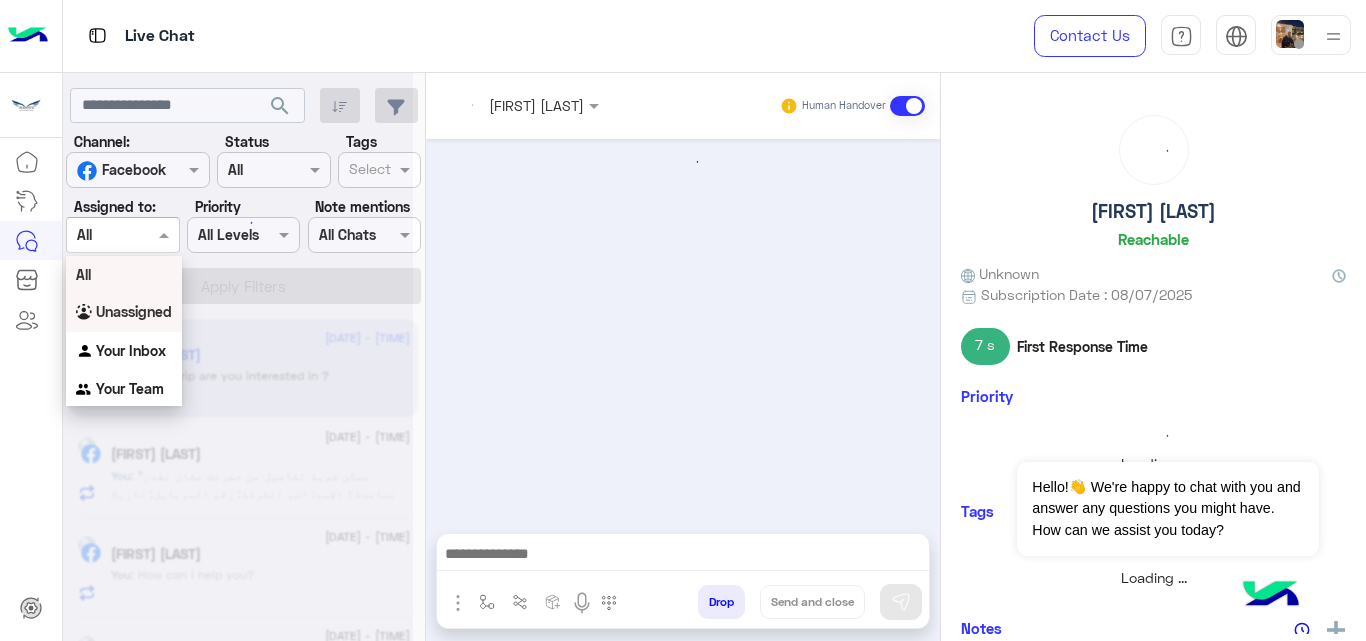 scroll, scrollTop: 0, scrollLeft: 0, axis: both 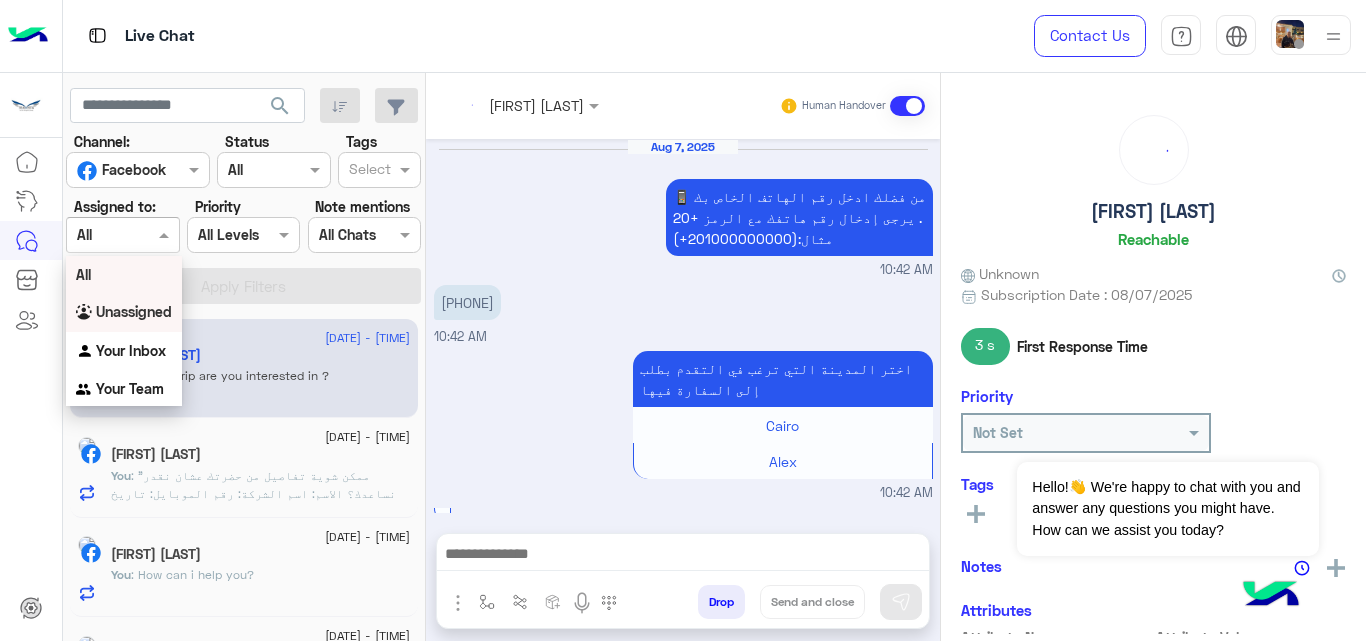 click on "Unassigned" at bounding box center (134, 311) 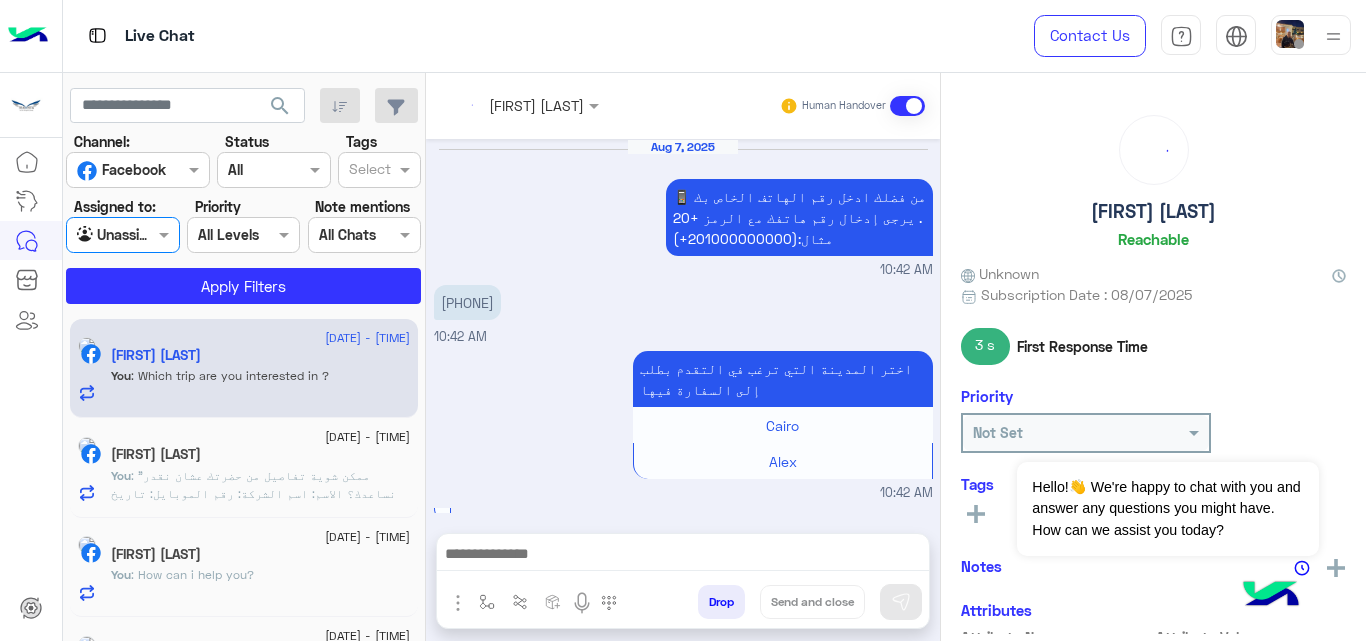 scroll, scrollTop: 675, scrollLeft: 0, axis: vertical 